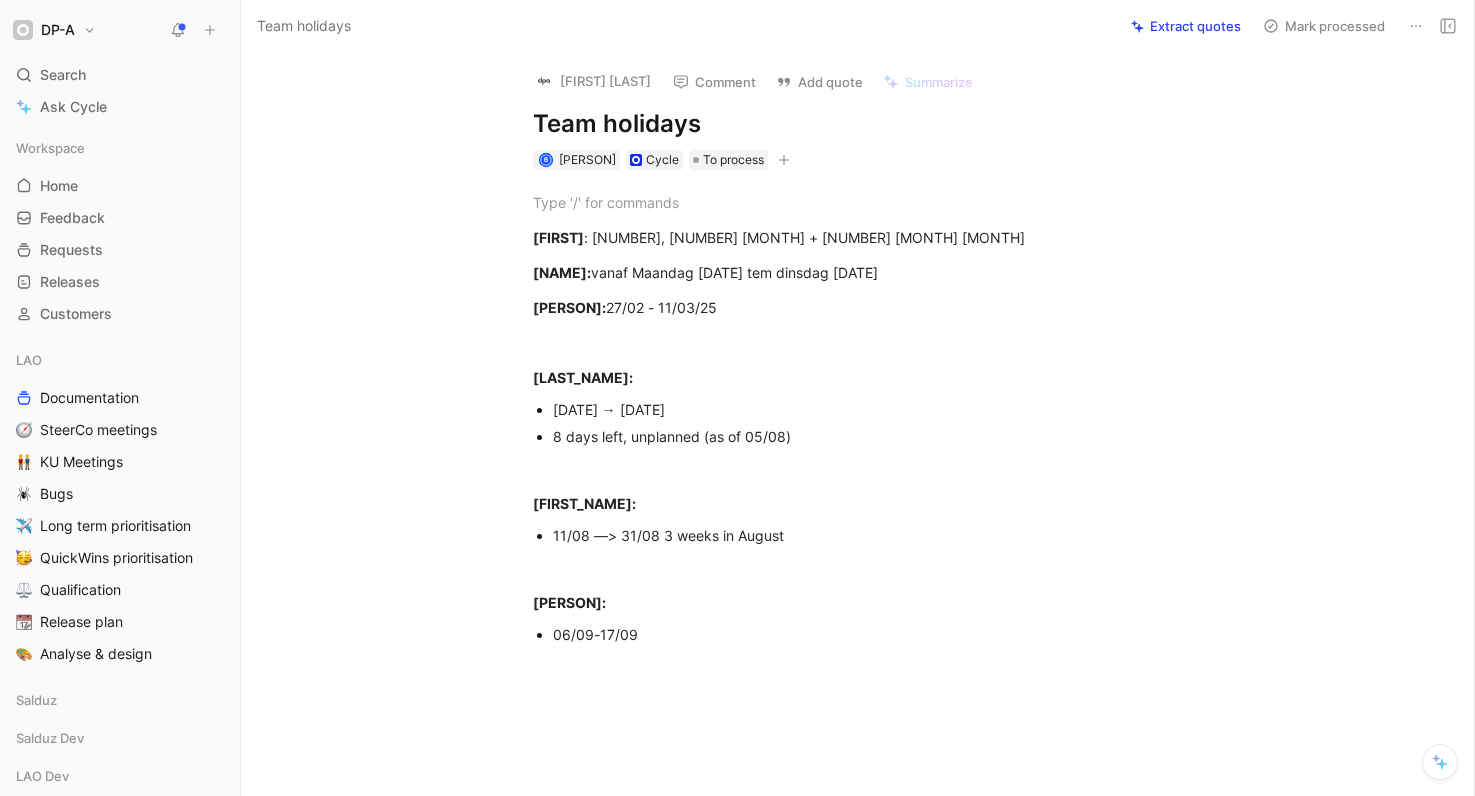 scroll, scrollTop: 0, scrollLeft: 0, axis: both 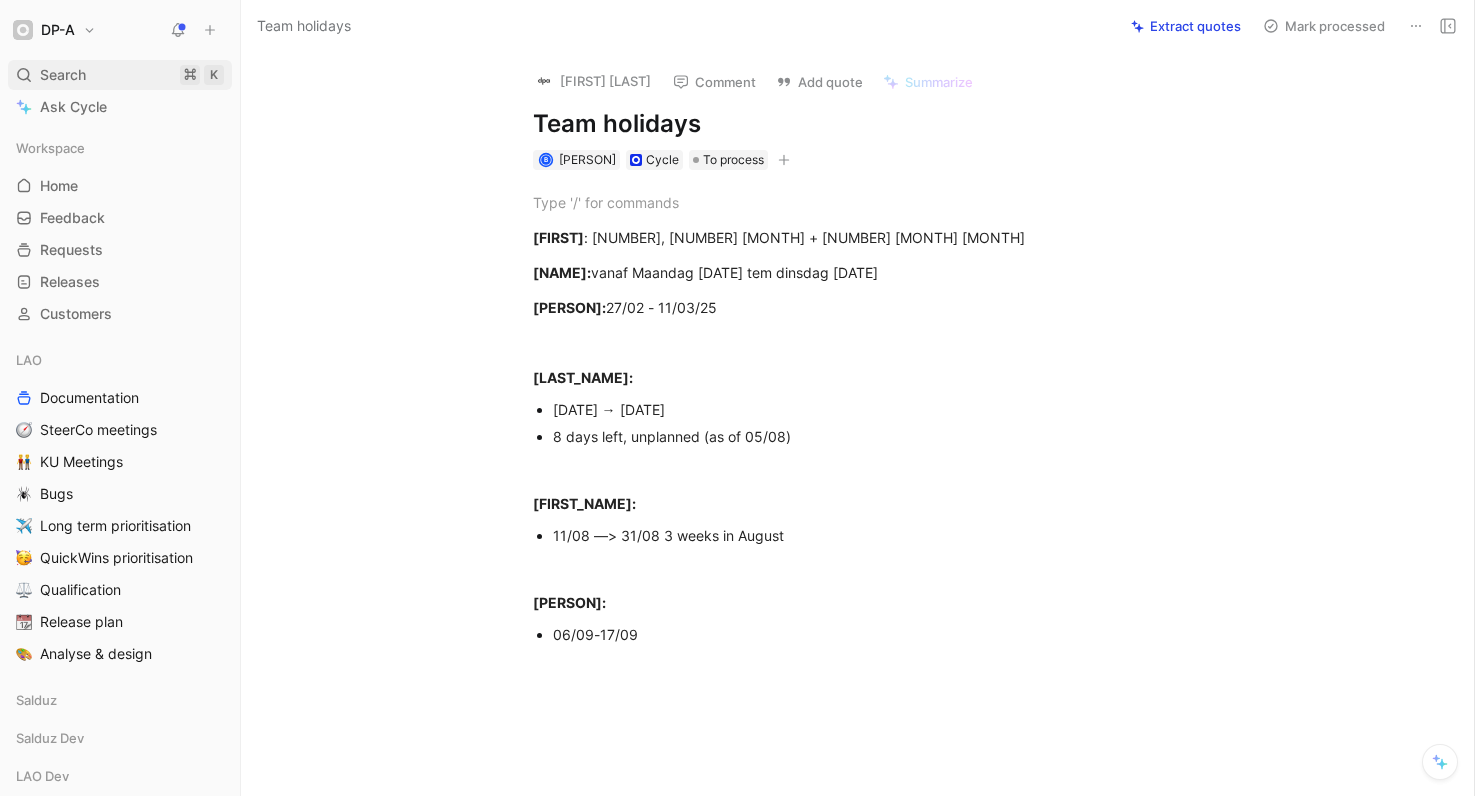 click on "Search" at bounding box center [63, 75] 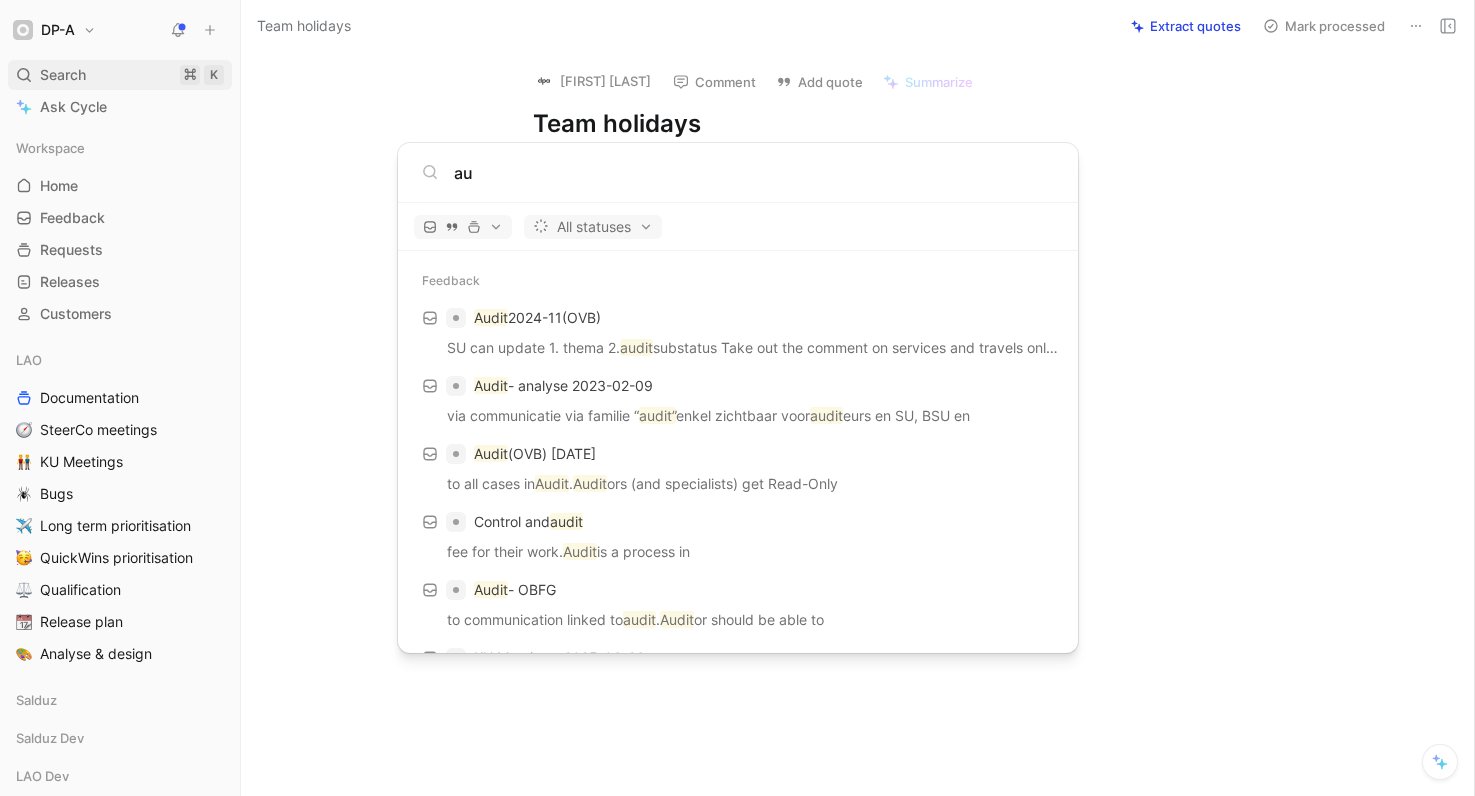 type on "a" 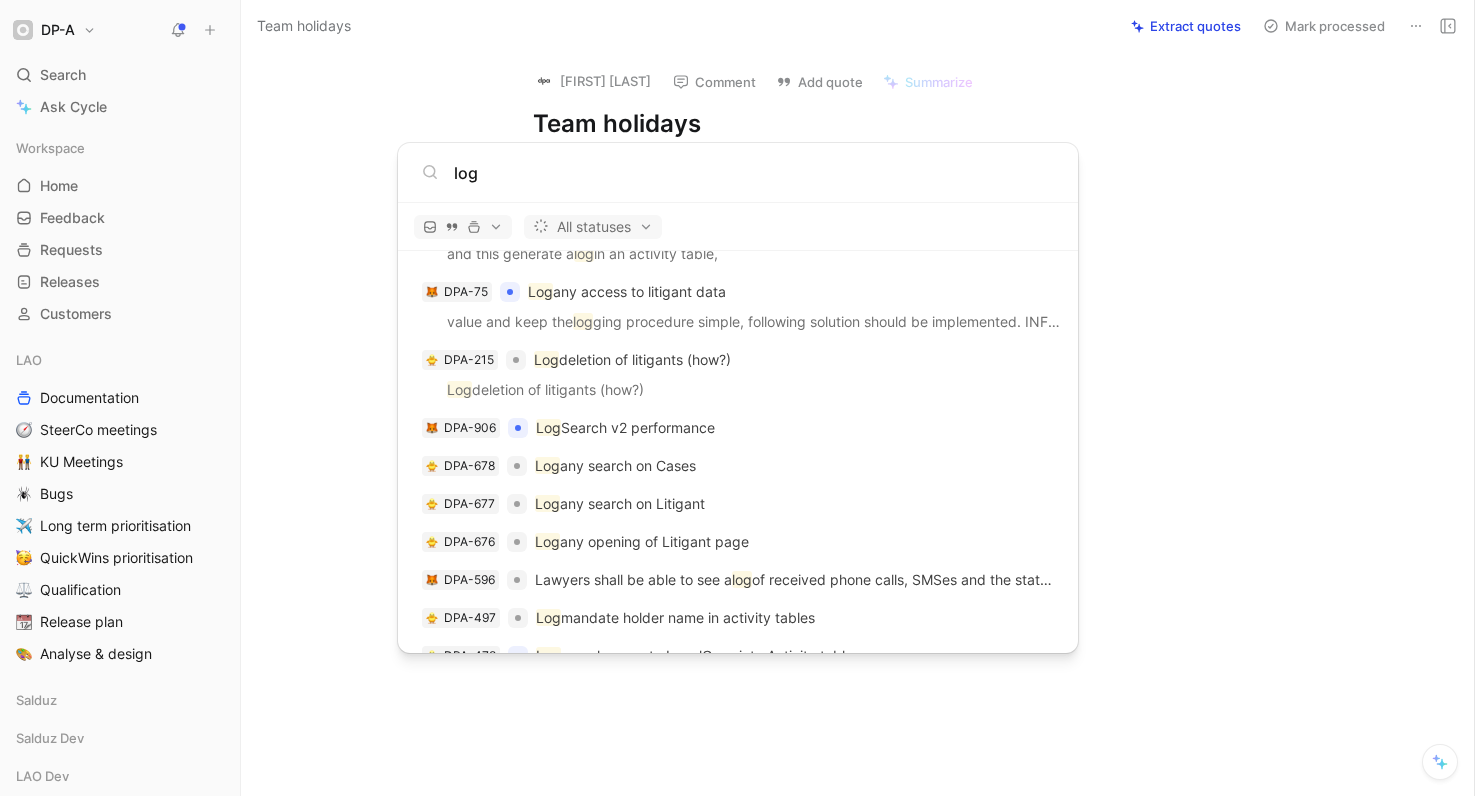 scroll, scrollTop: 1214, scrollLeft: 0, axis: vertical 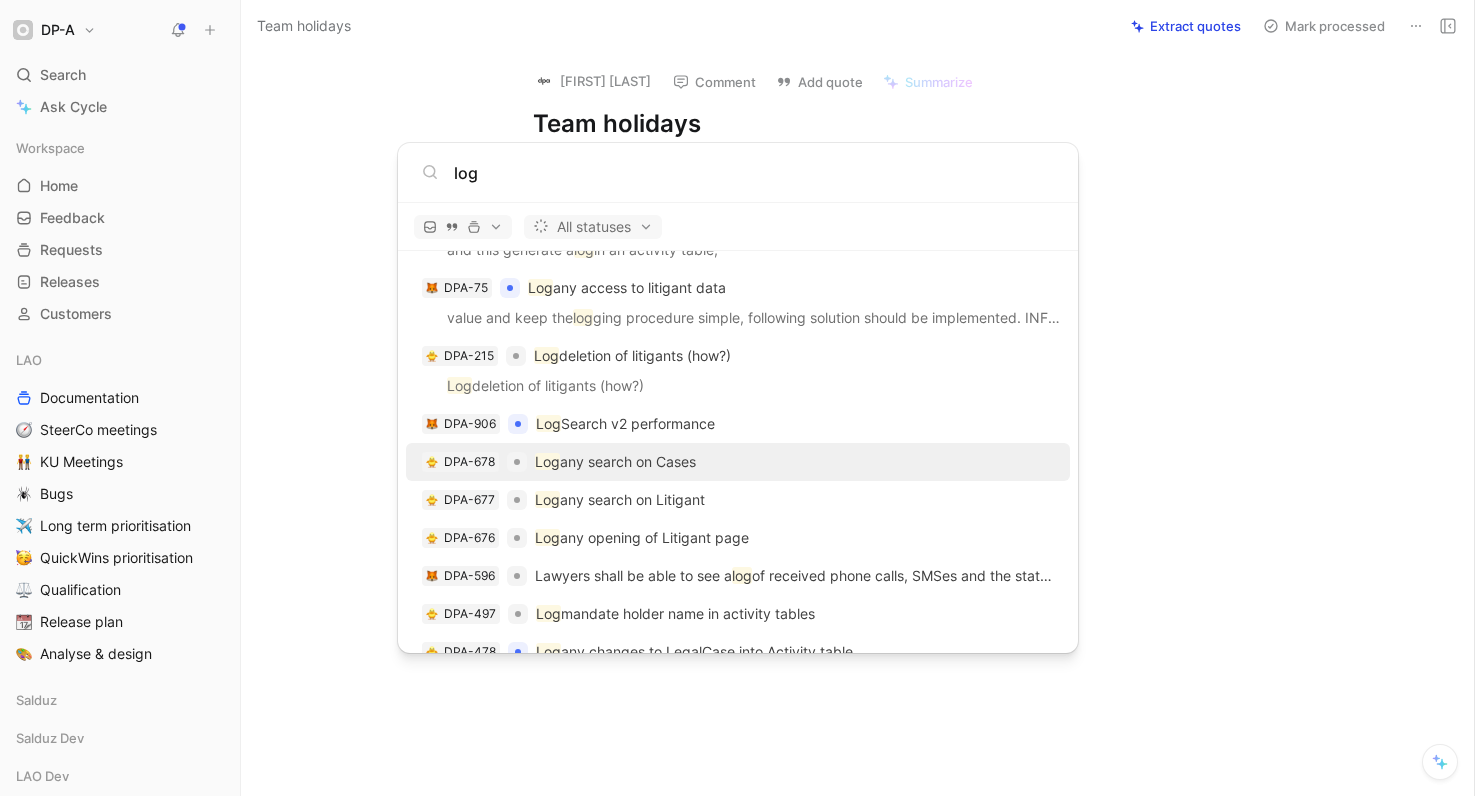 type on "log" 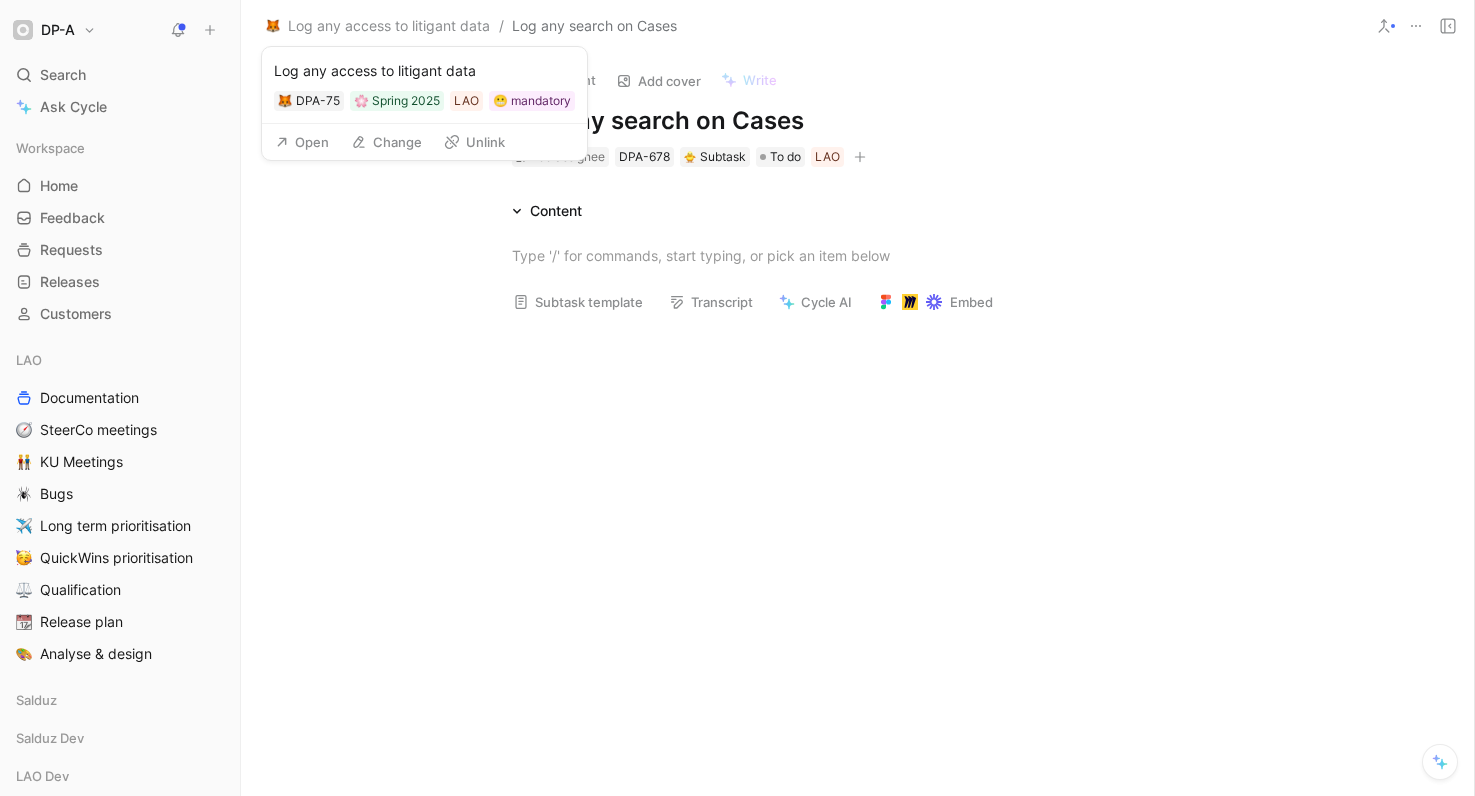 click on "Open" at bounding box center (302, 142) 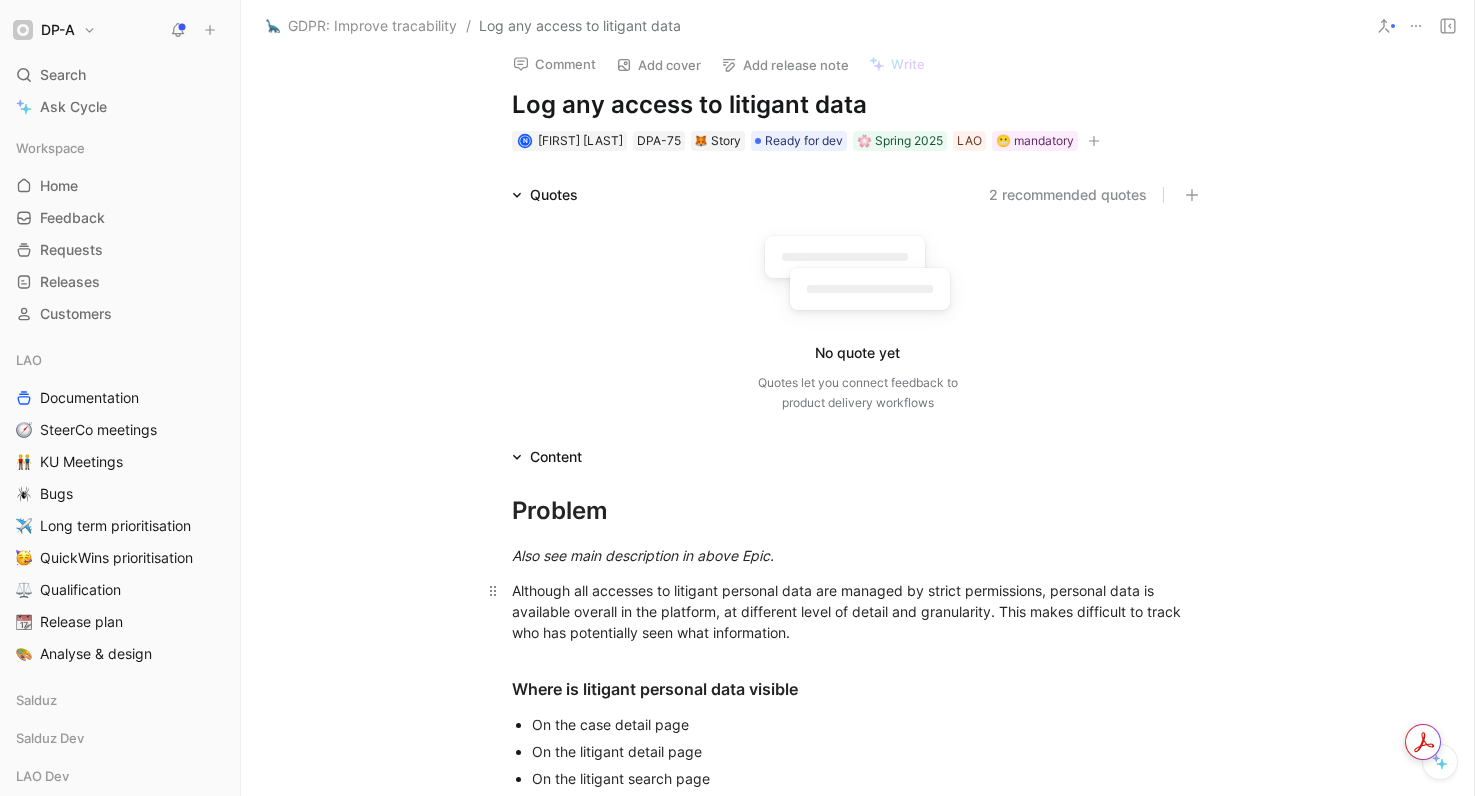 scroll, scrollTop: 0, scrollLeft: 0, axis: both 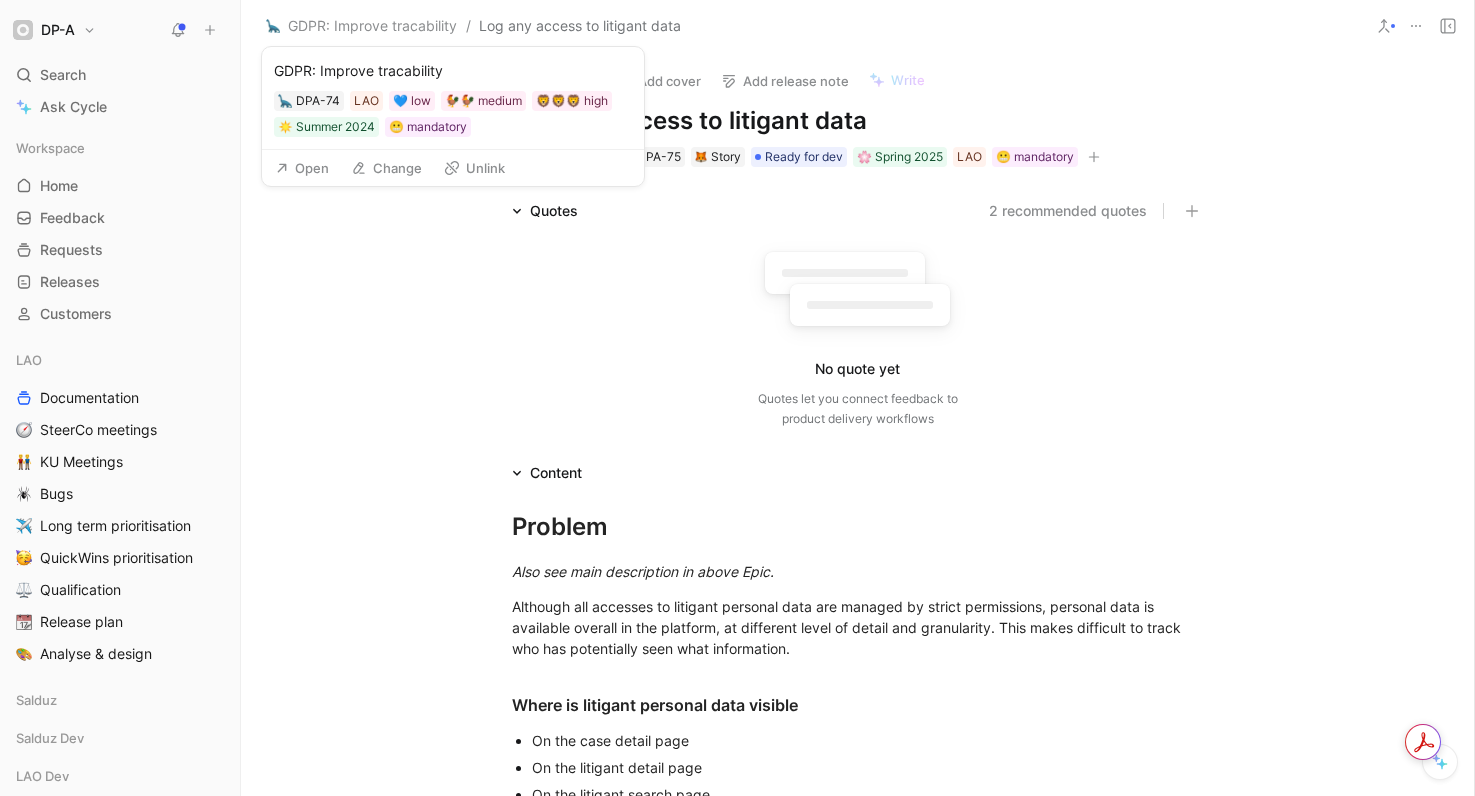 click on "Open" at bounding box center (302, 168) 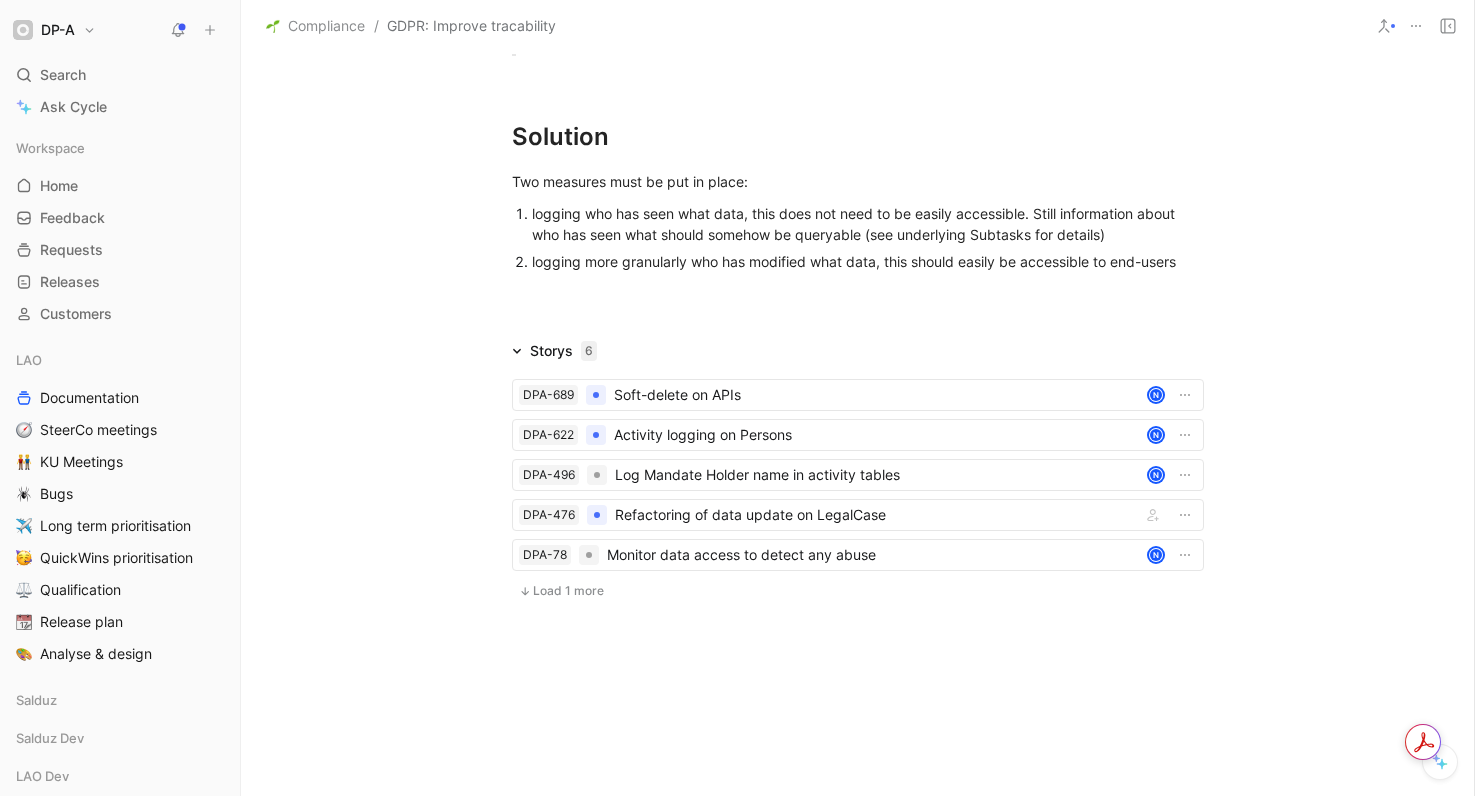 scroll, scrollTop: 990, scrollLeft: 0, axis: vertical 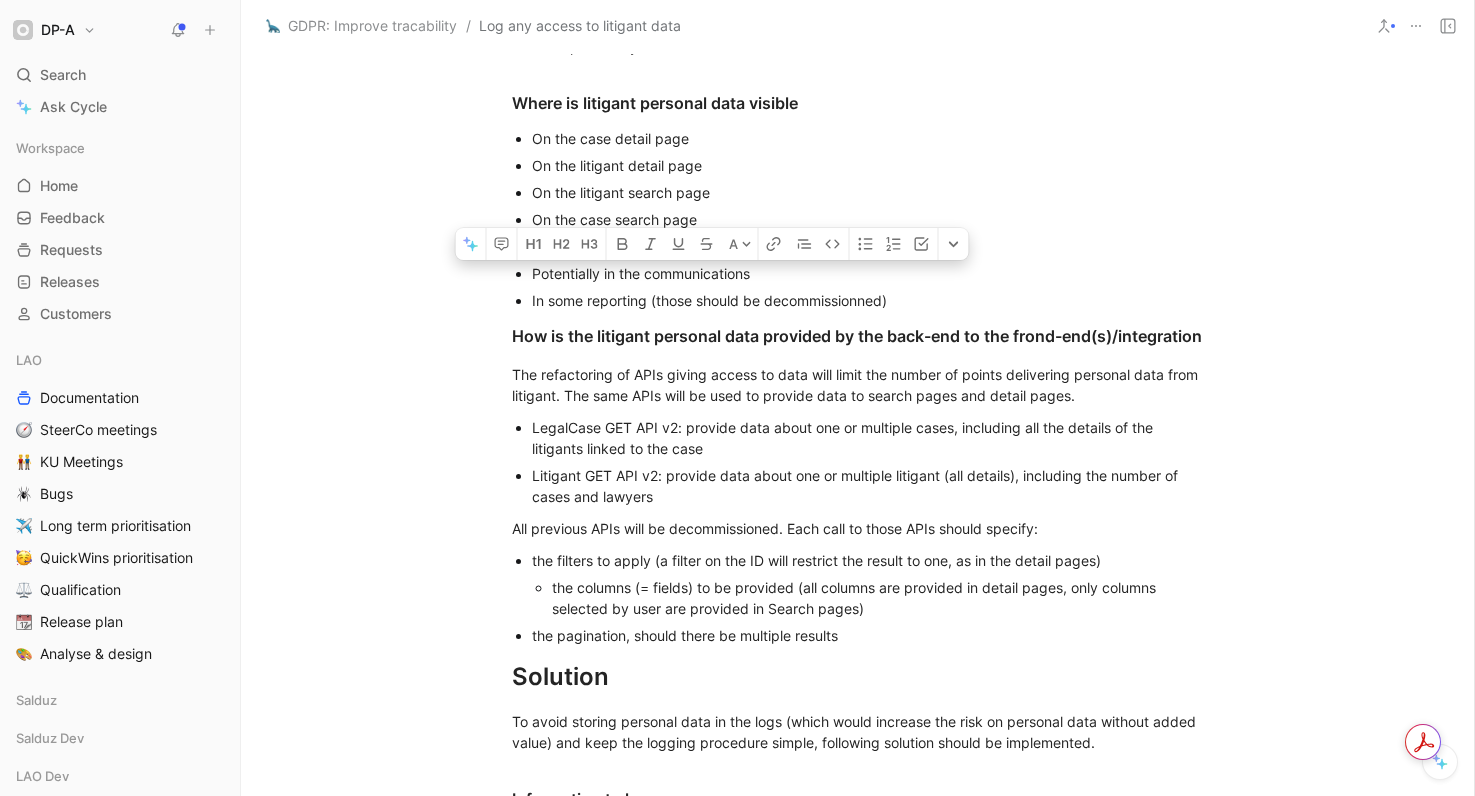 drag, startPoint x: 908, startPoint y: 297, endPoint x: 529, endPoint y: 299, distance: 379.00528 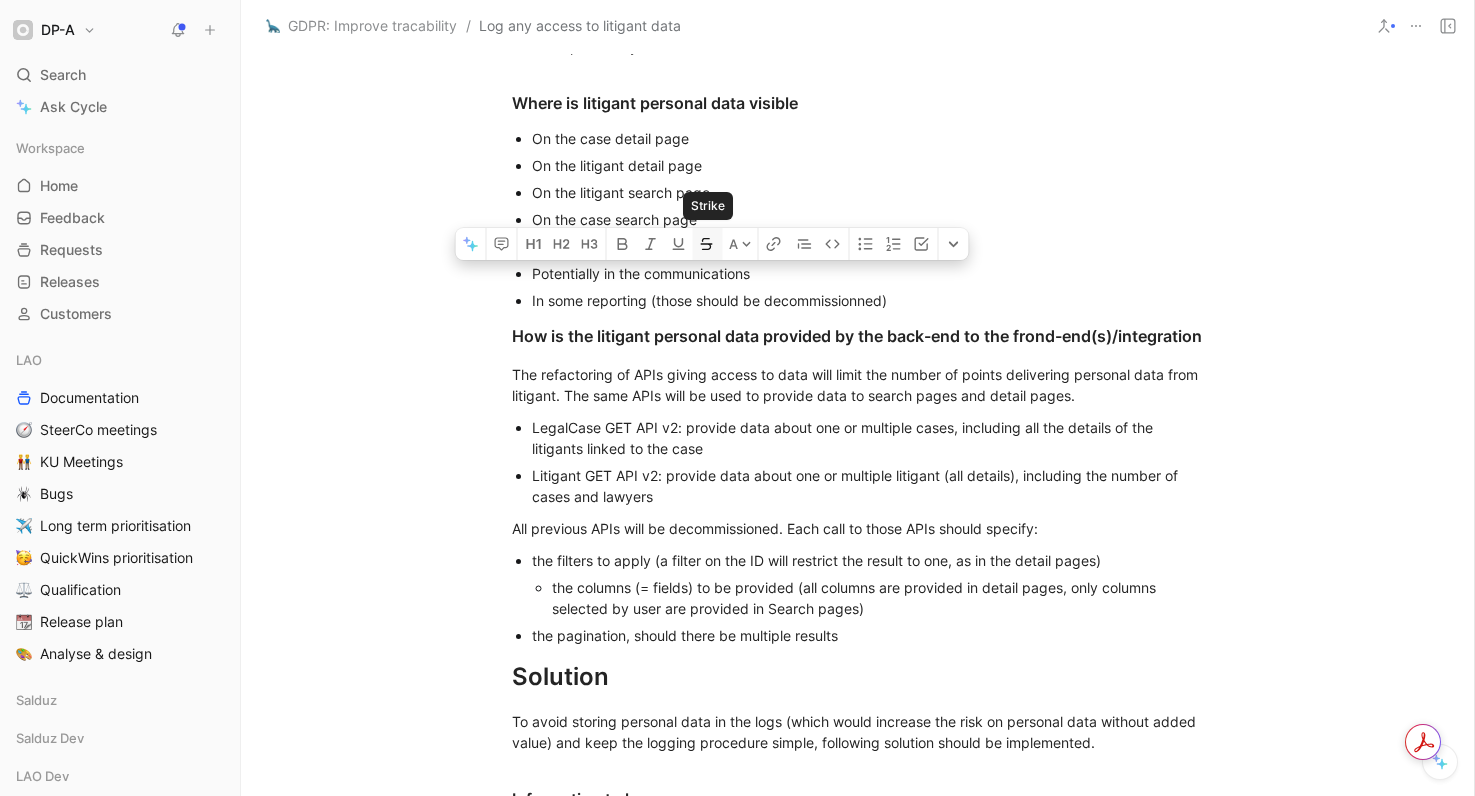 click 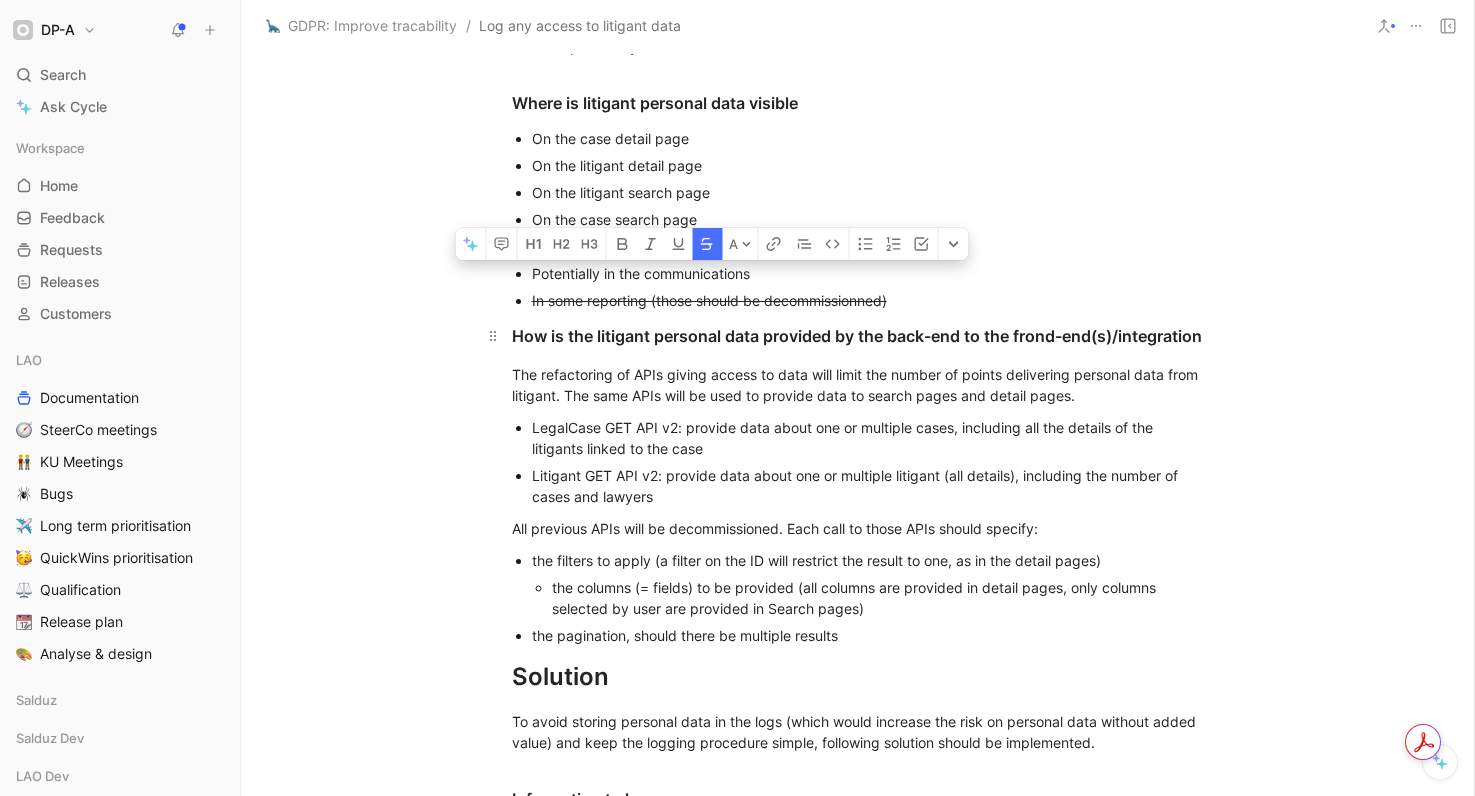 click on "How is the litigant personal data provided by the back-end to the frond-end(s)/integration" at bounding box center [858, 336] 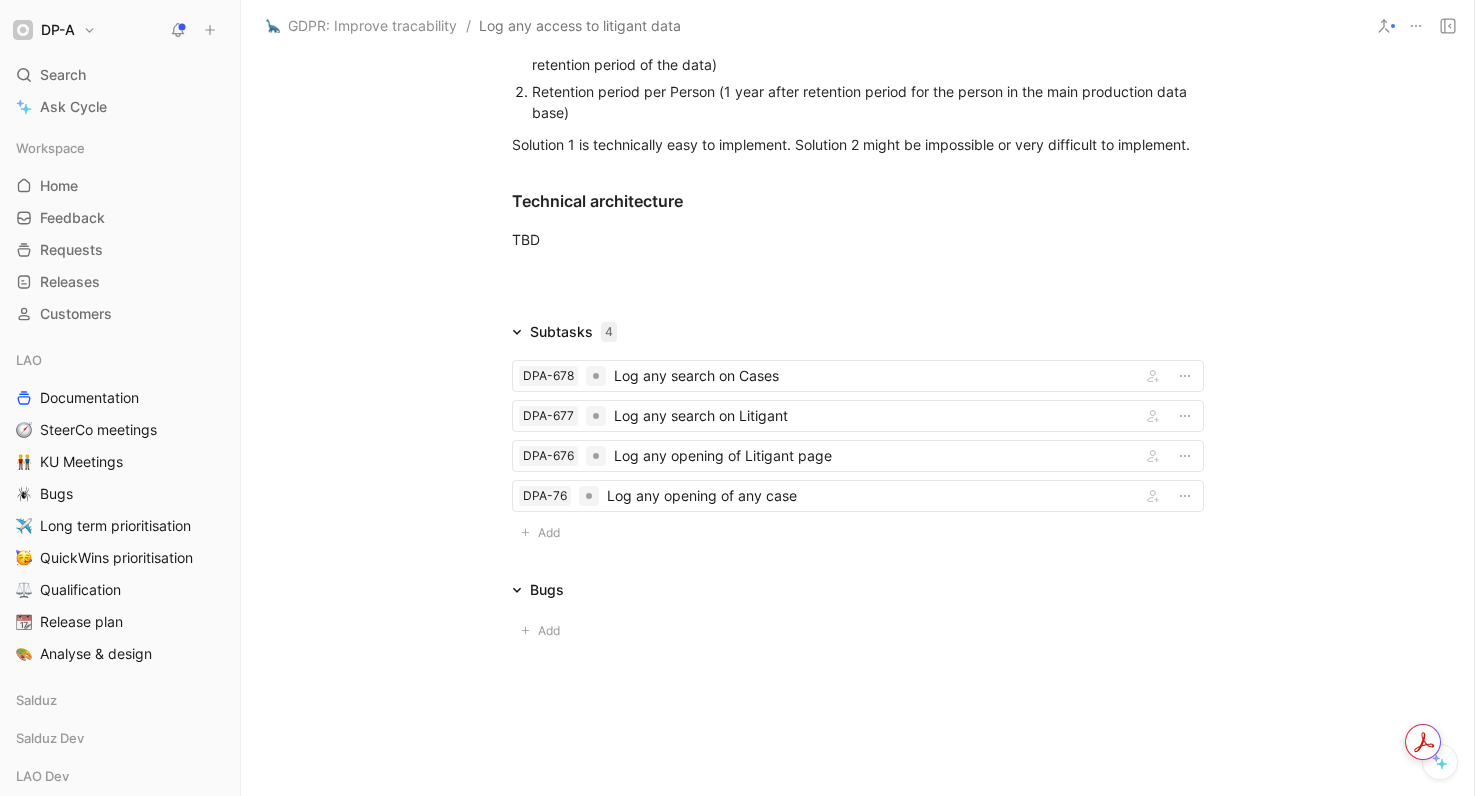 scroll, scrollTop: 2980, scrollLeft: 0, axis: vertical 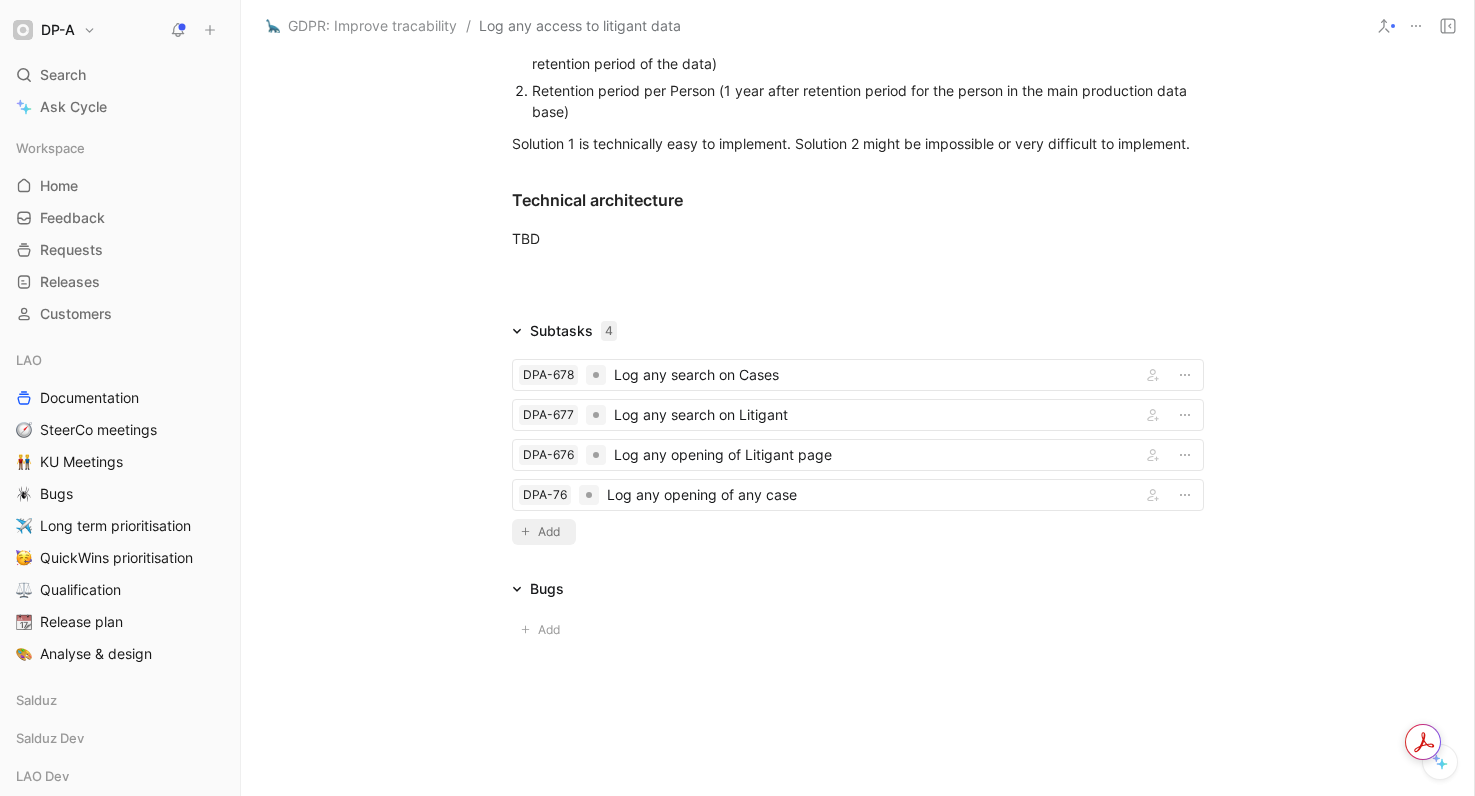 click on "Add" at bounding box center (552, 532) 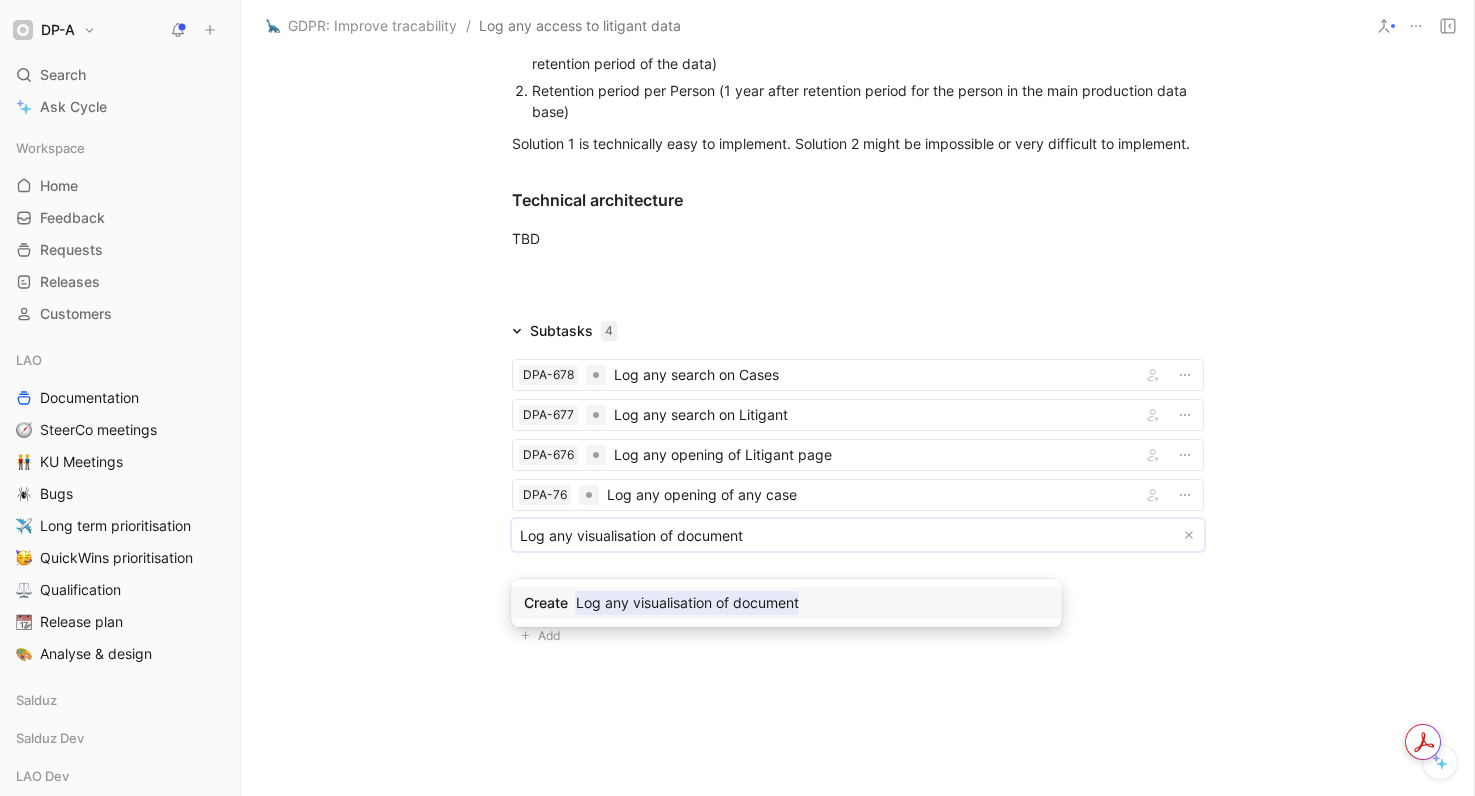 drag, startPoint x: 657, startPoint y: 558, endPoint x: 590, endPoint y: 566, distance: 67.47592 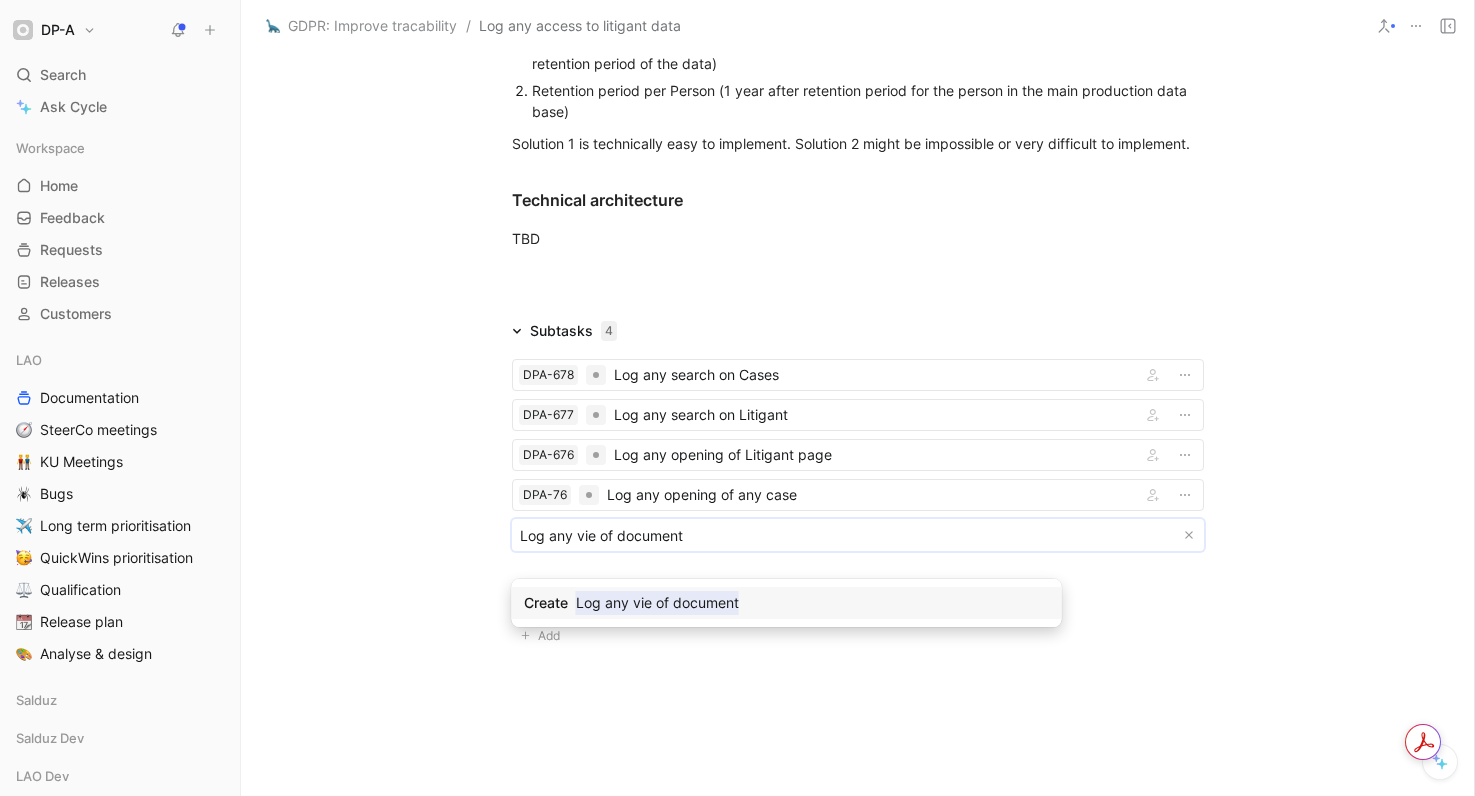 type on "Log any view of document" 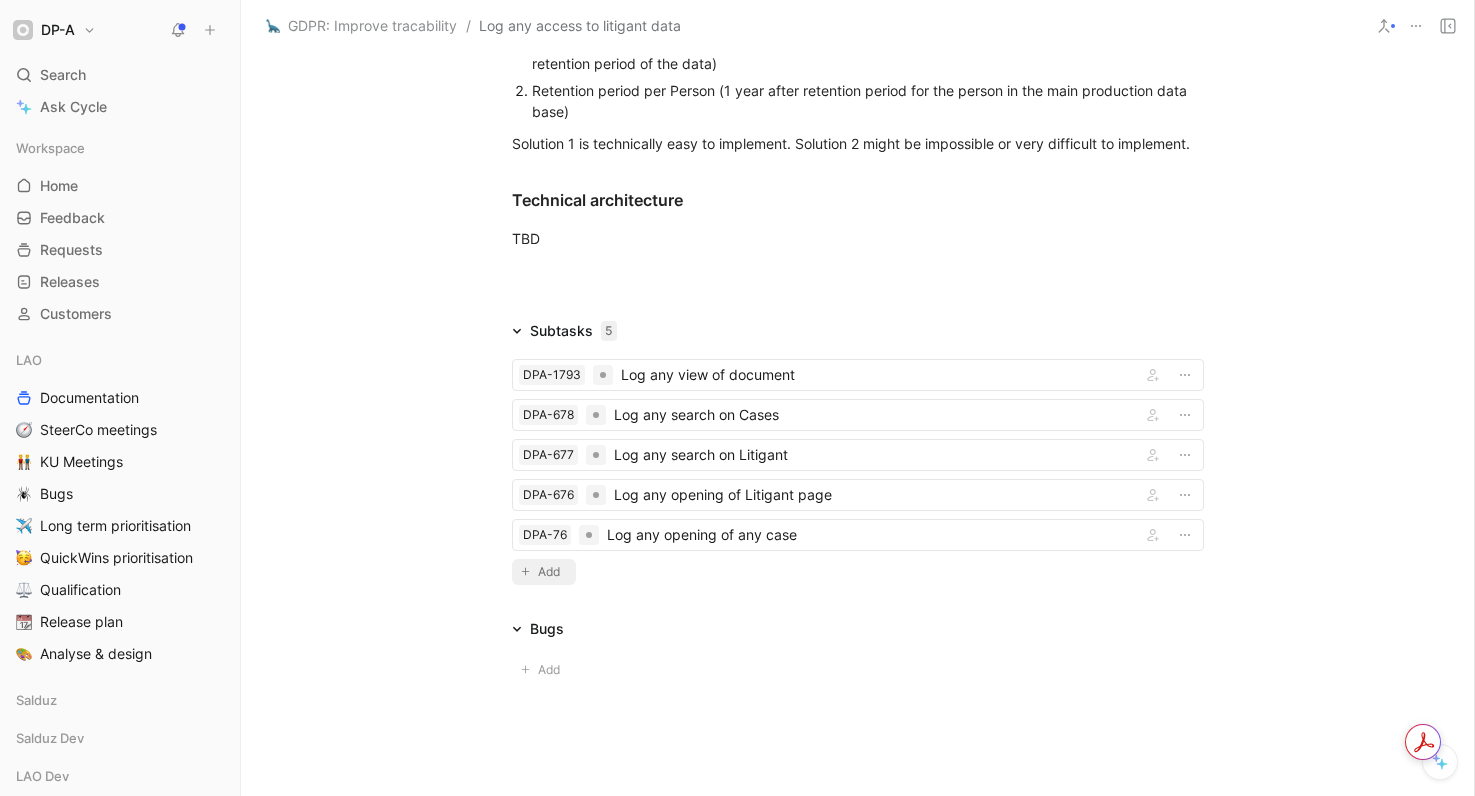 click on "Add" at bounding box center (552, 572) 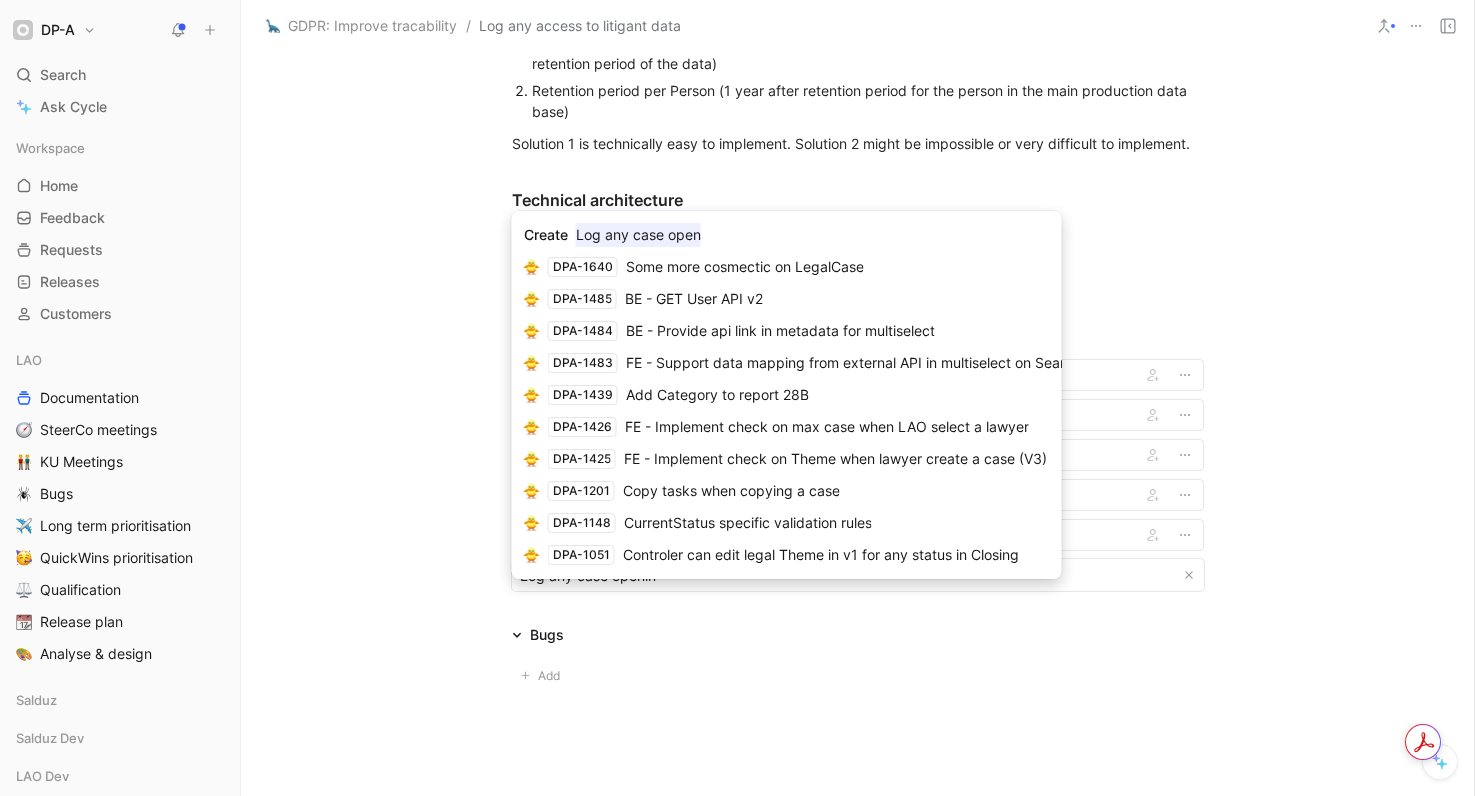 type on "Log any case opening" 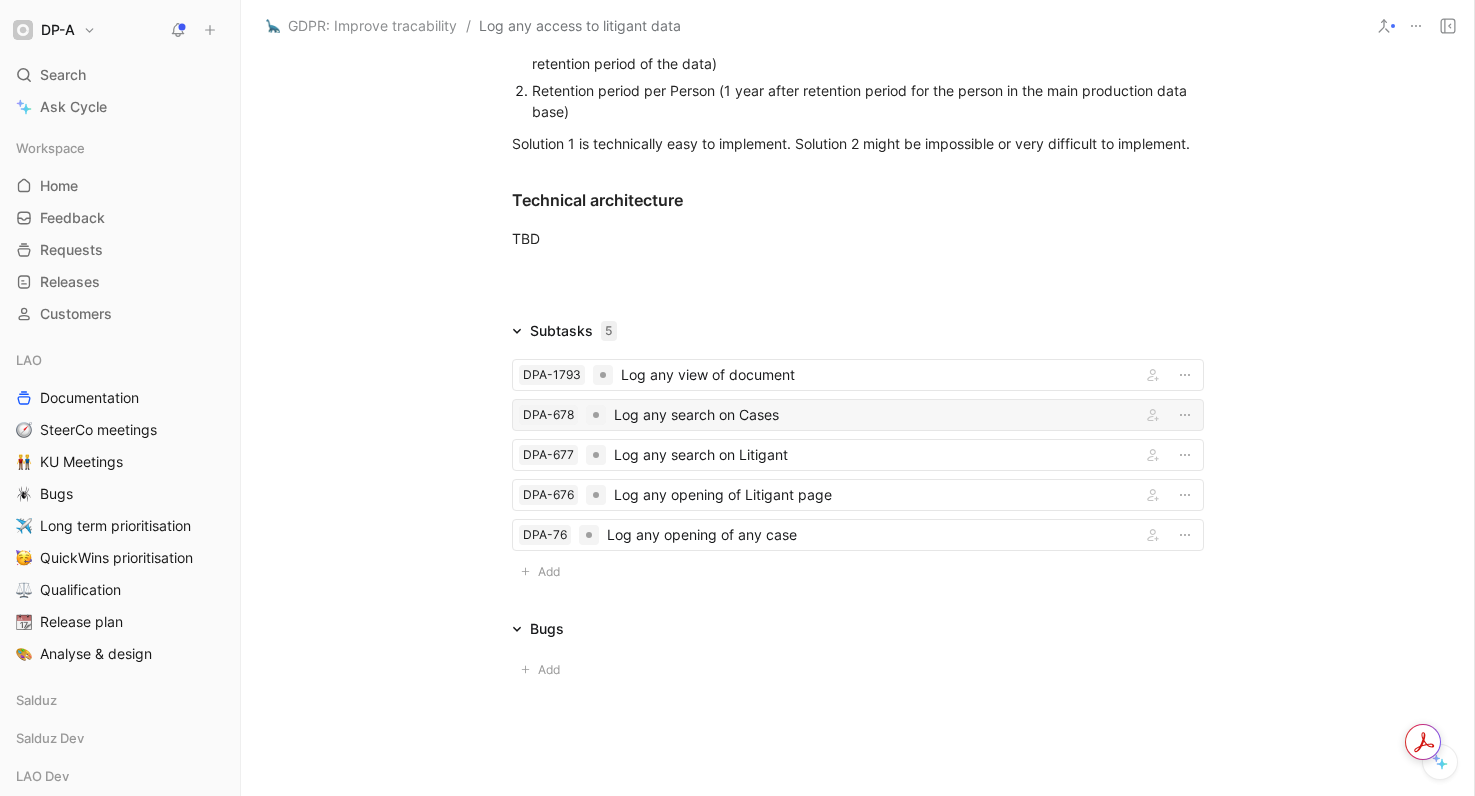 click on "Log any search on Cases" at bounding box center [873, 415] 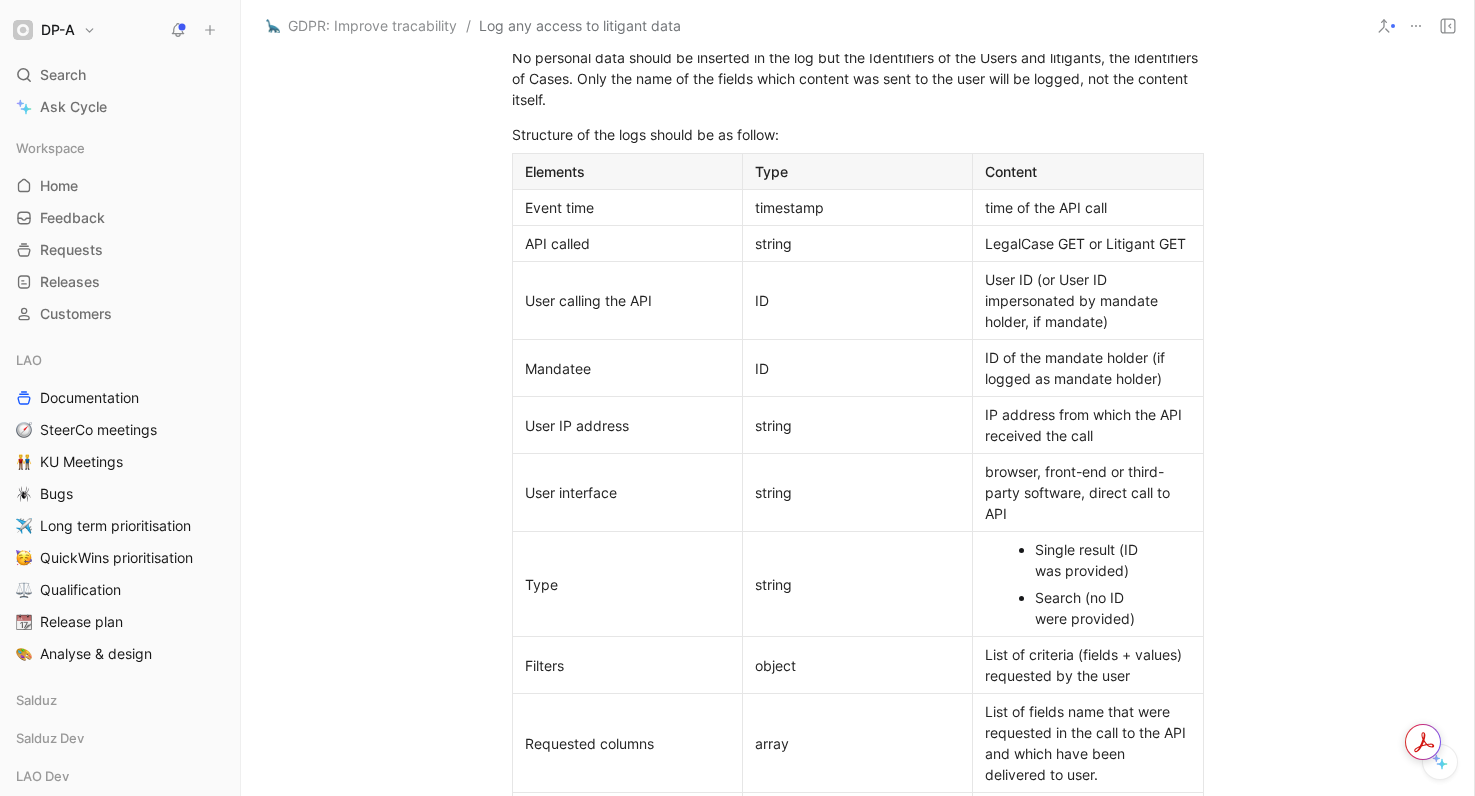 scroll, scrollTop: 1440, scrollLeft: 0, axis: vertical 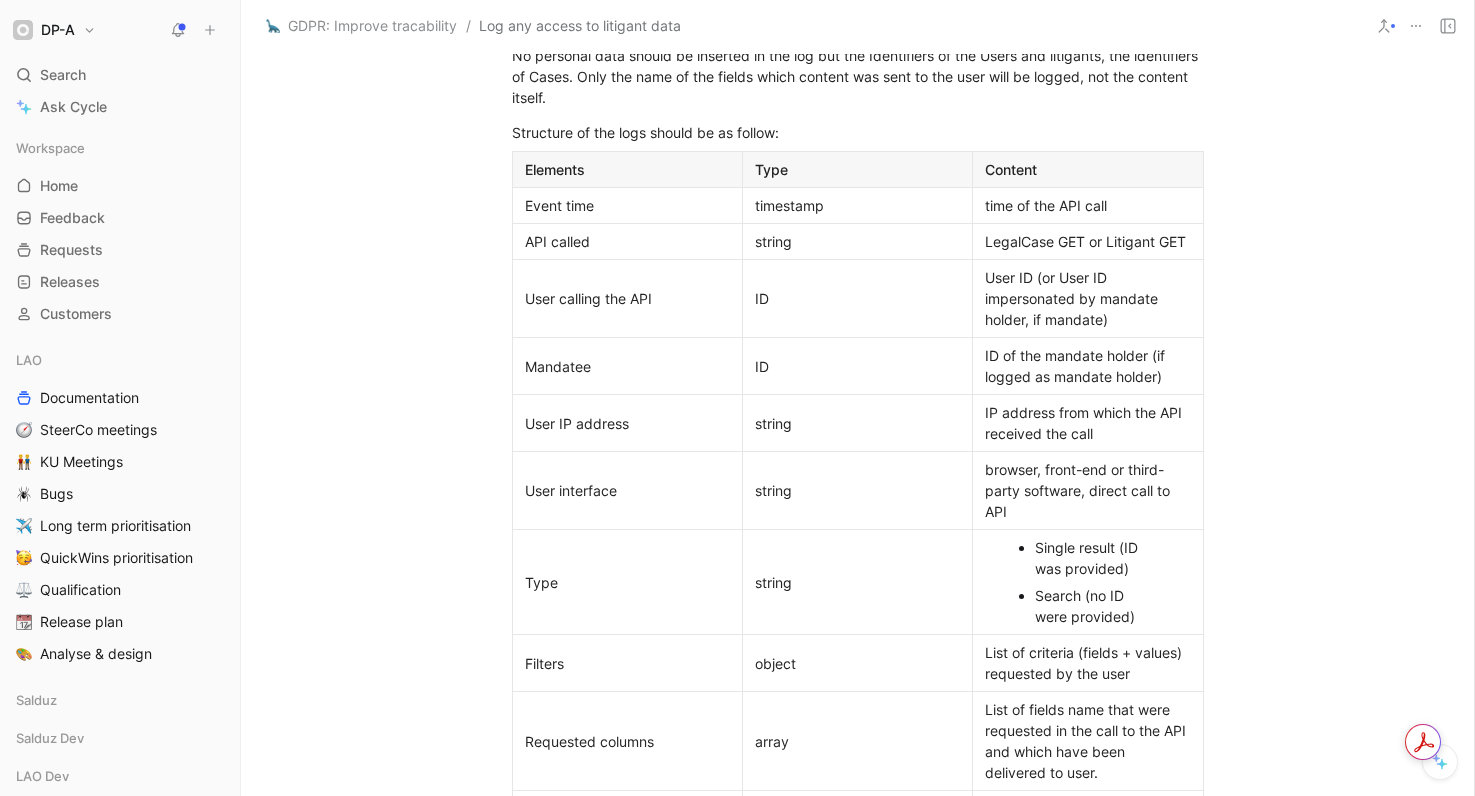 click on "browser, front-end or third-party software, direct call to API" at bounding box center [1087, 490] 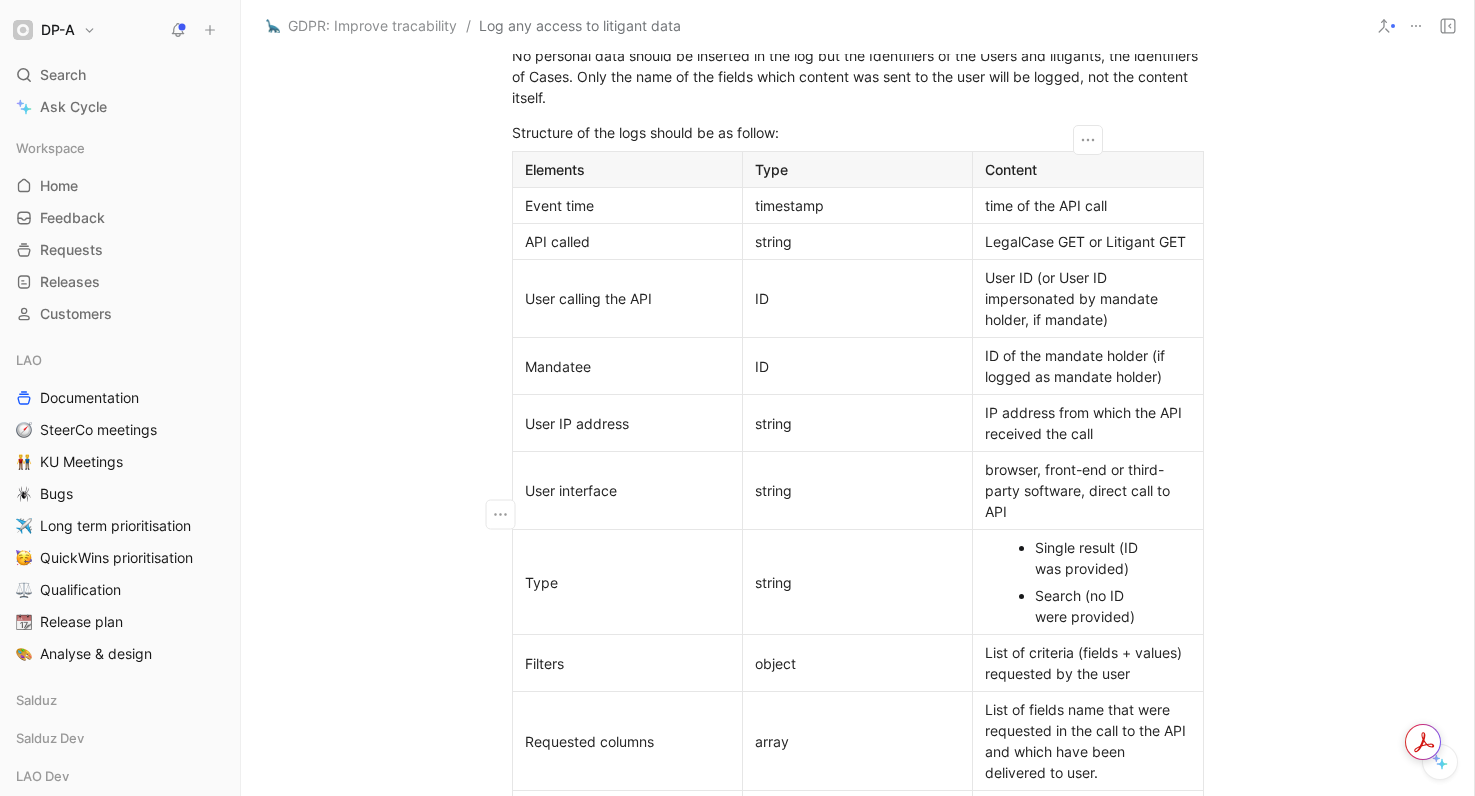type 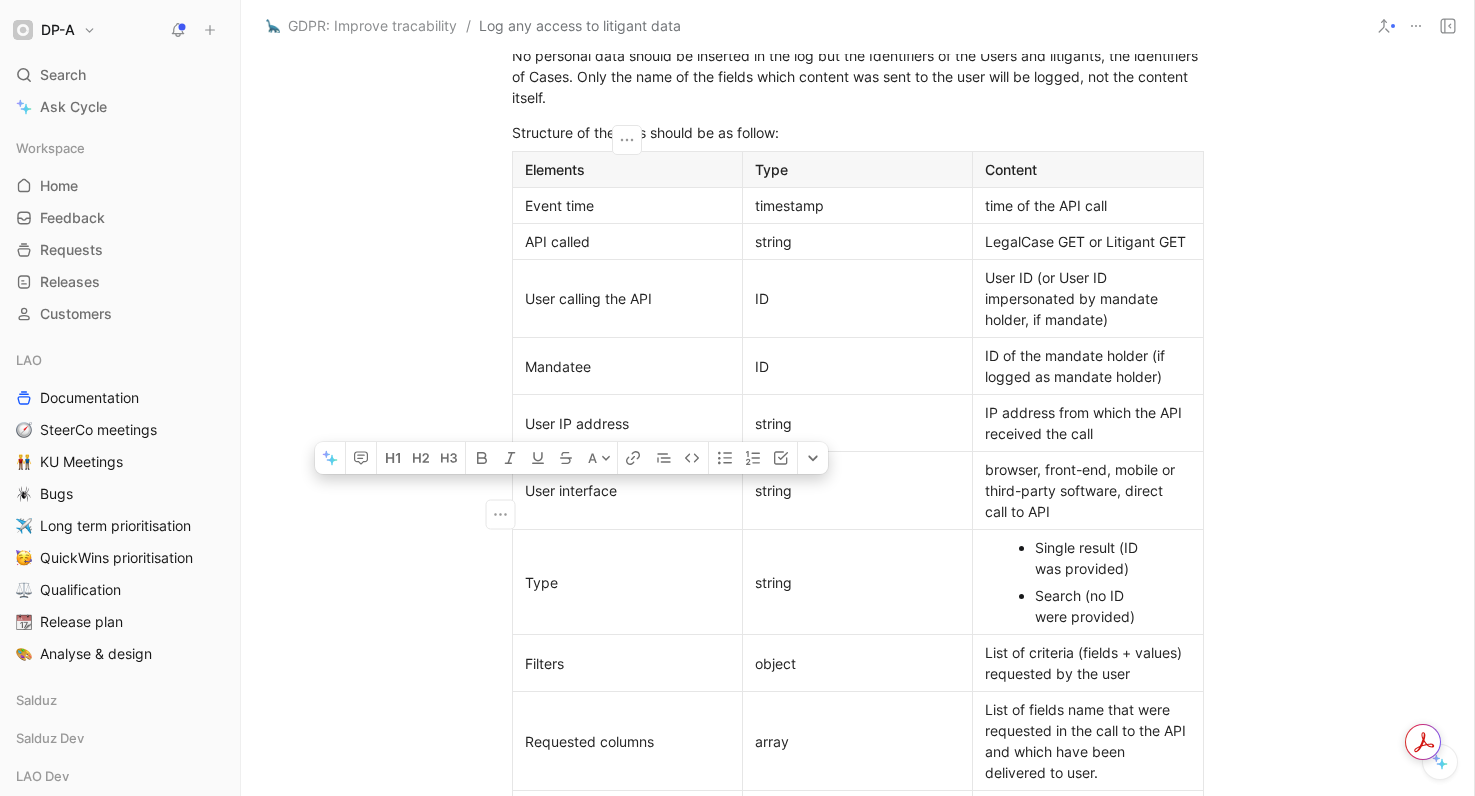 drag, startPoint x: 526, startPoint y: 513, endPoint x: 640, endPoint y: 509, distance: 114.07015 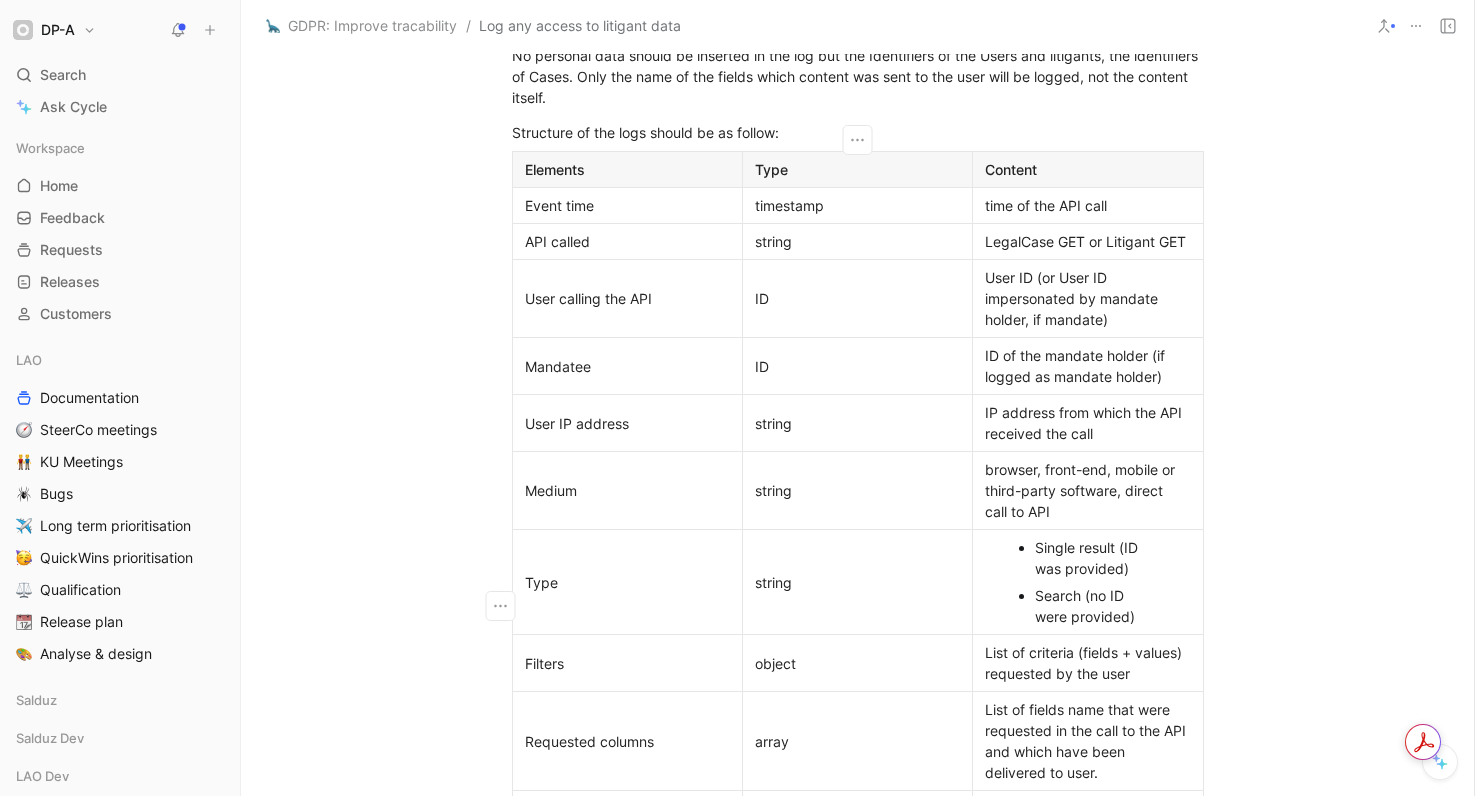 click on "string" at bounding box center (857, 582) 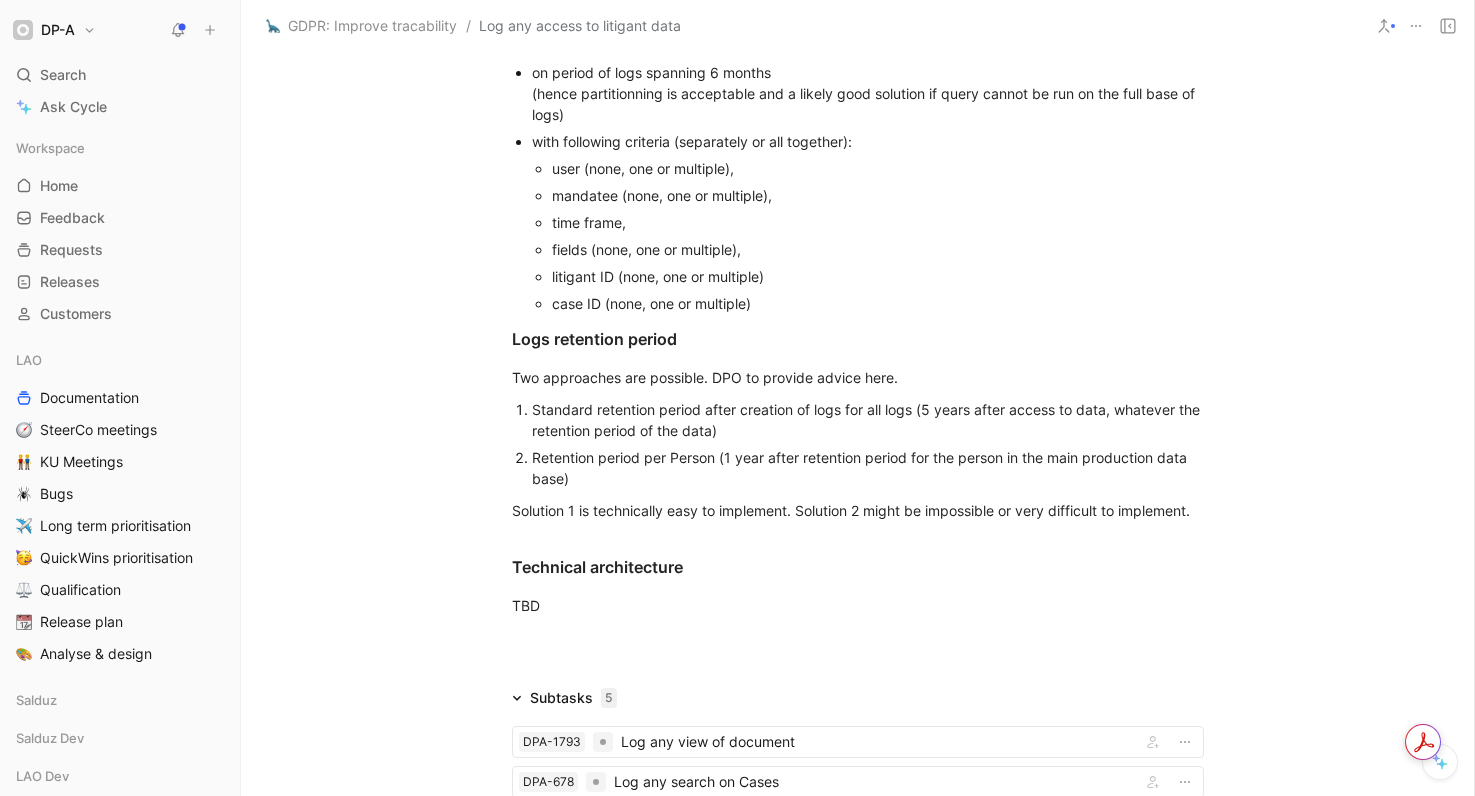 scroll, scrollTop: 2594, scrollLeft: 0, axis: vertical 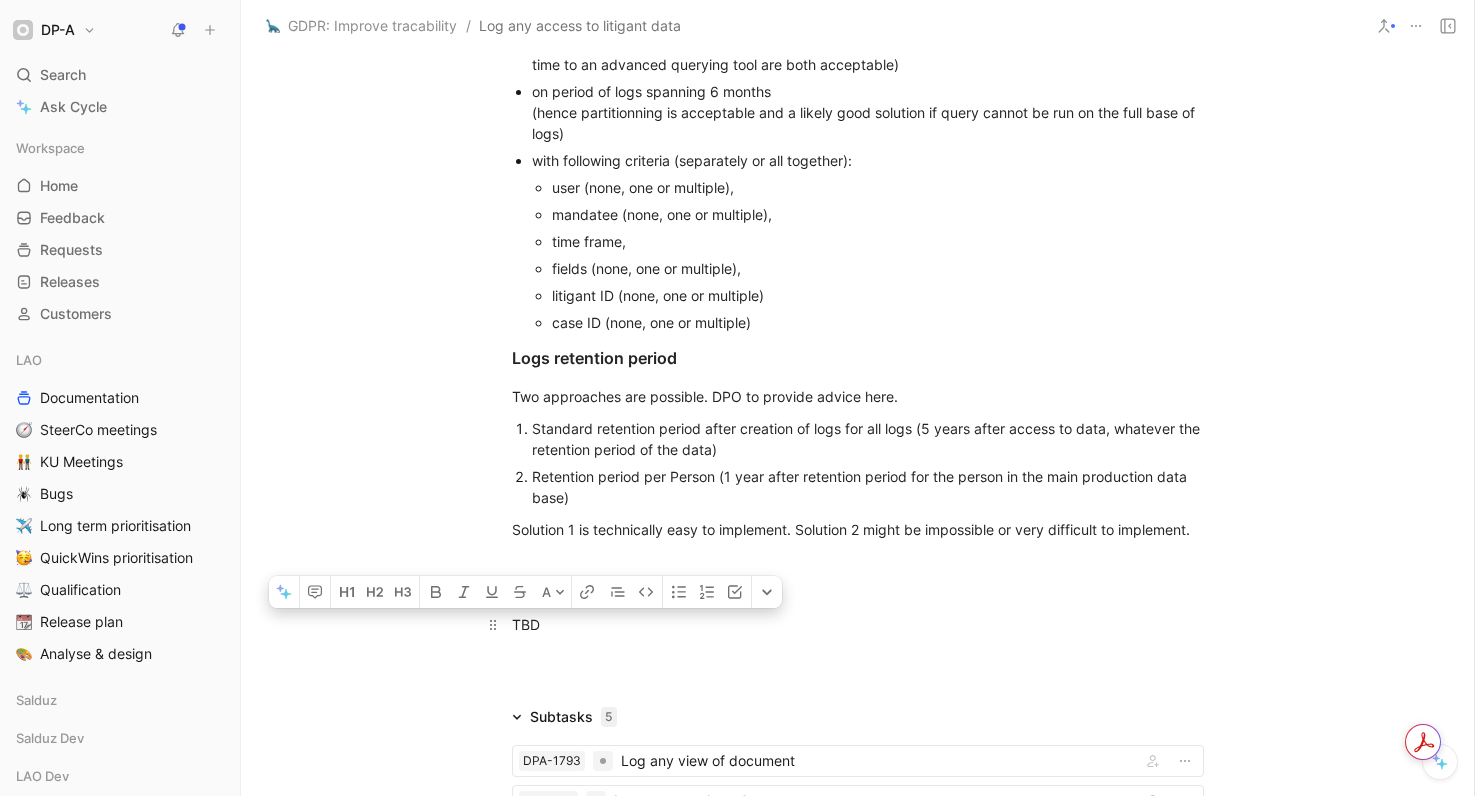 drag, startPoint x: 581, startPoint y: 651, endPoint x: 509, endPoint y: 651, distance: 72 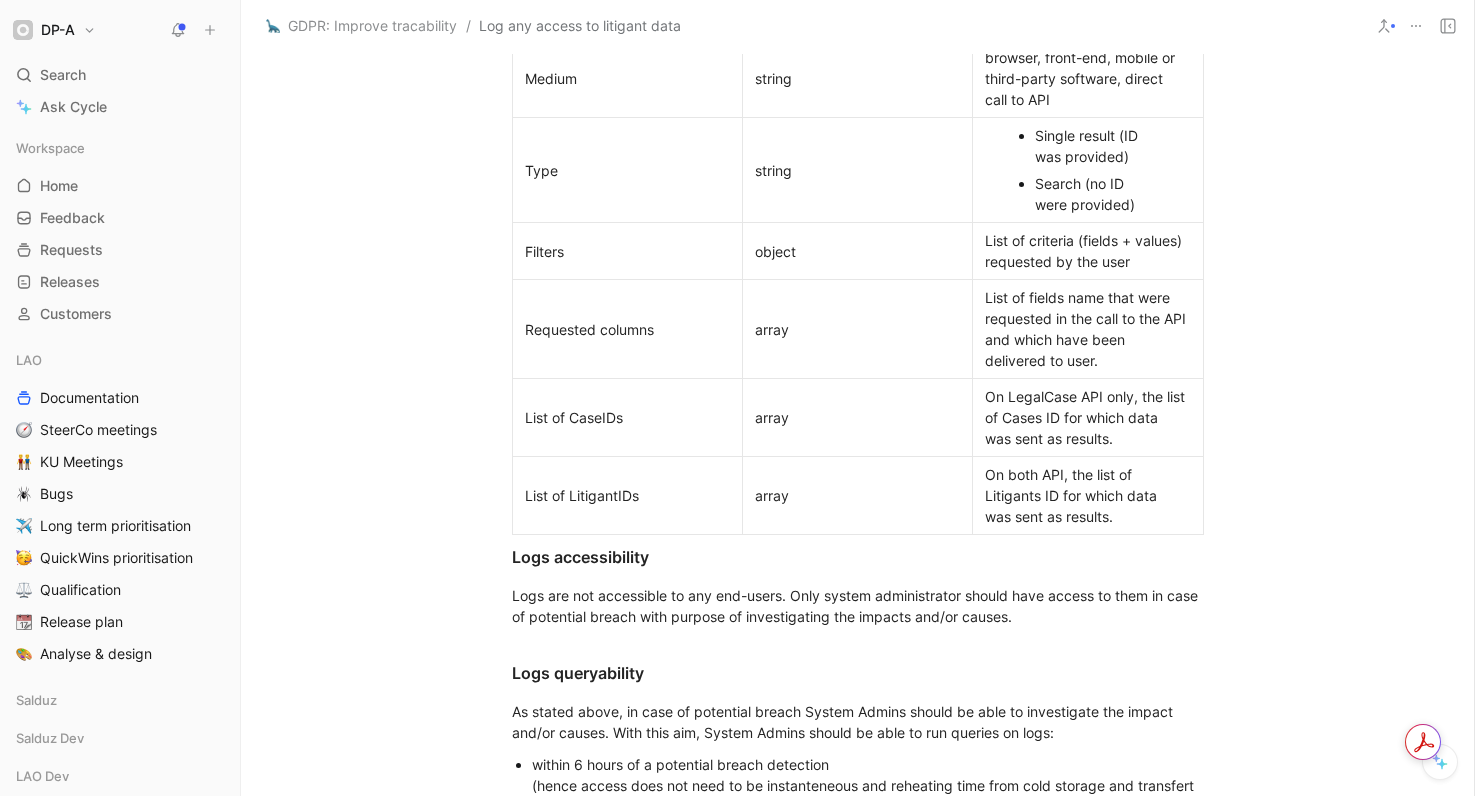 scroll, scrollTop: 1858, scrollLeft: 0, axis: vertical 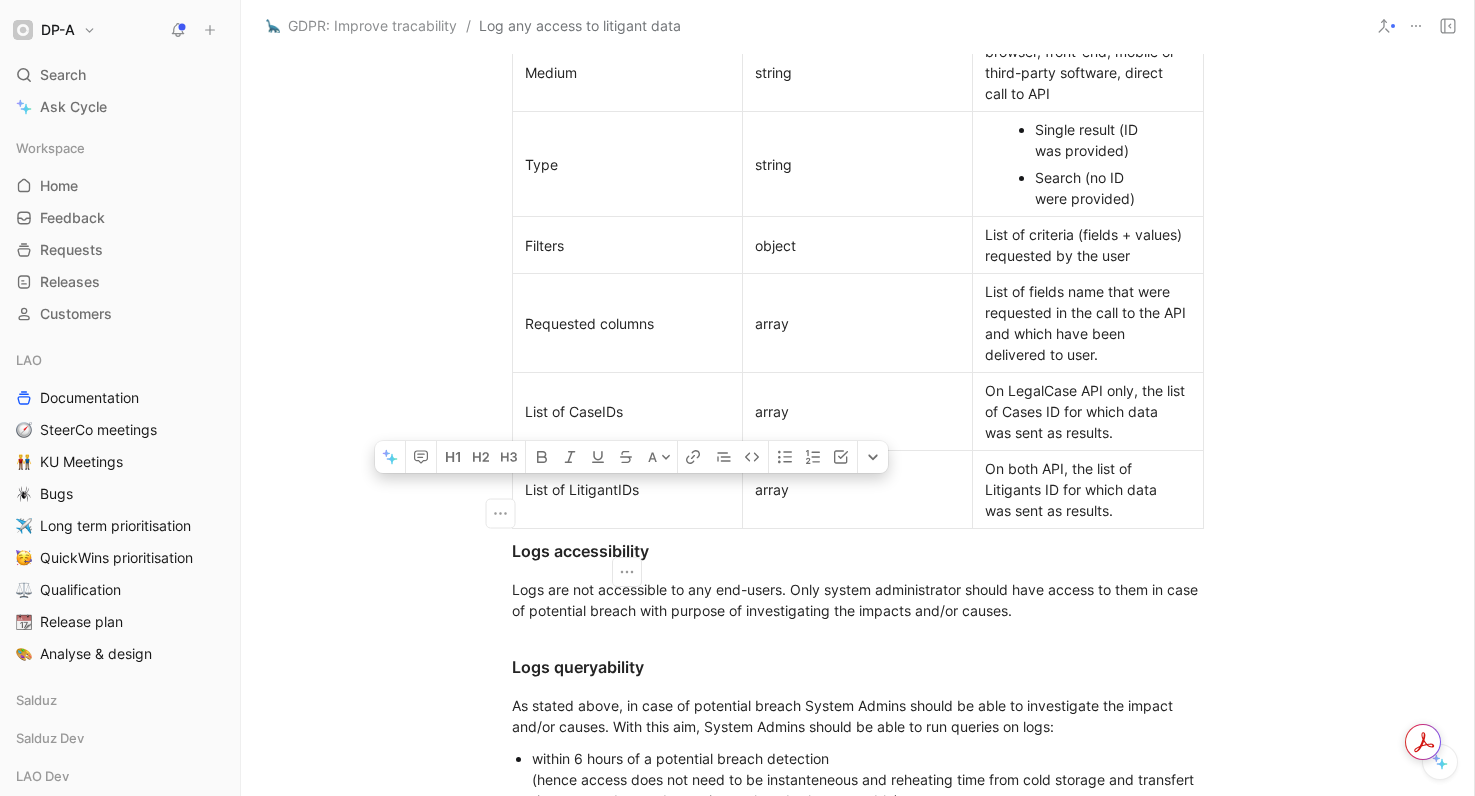 drag, startPoint x: 619, startPoint y: 509, endPoint x: 643, endPoint y: 510, distance: 24.020824 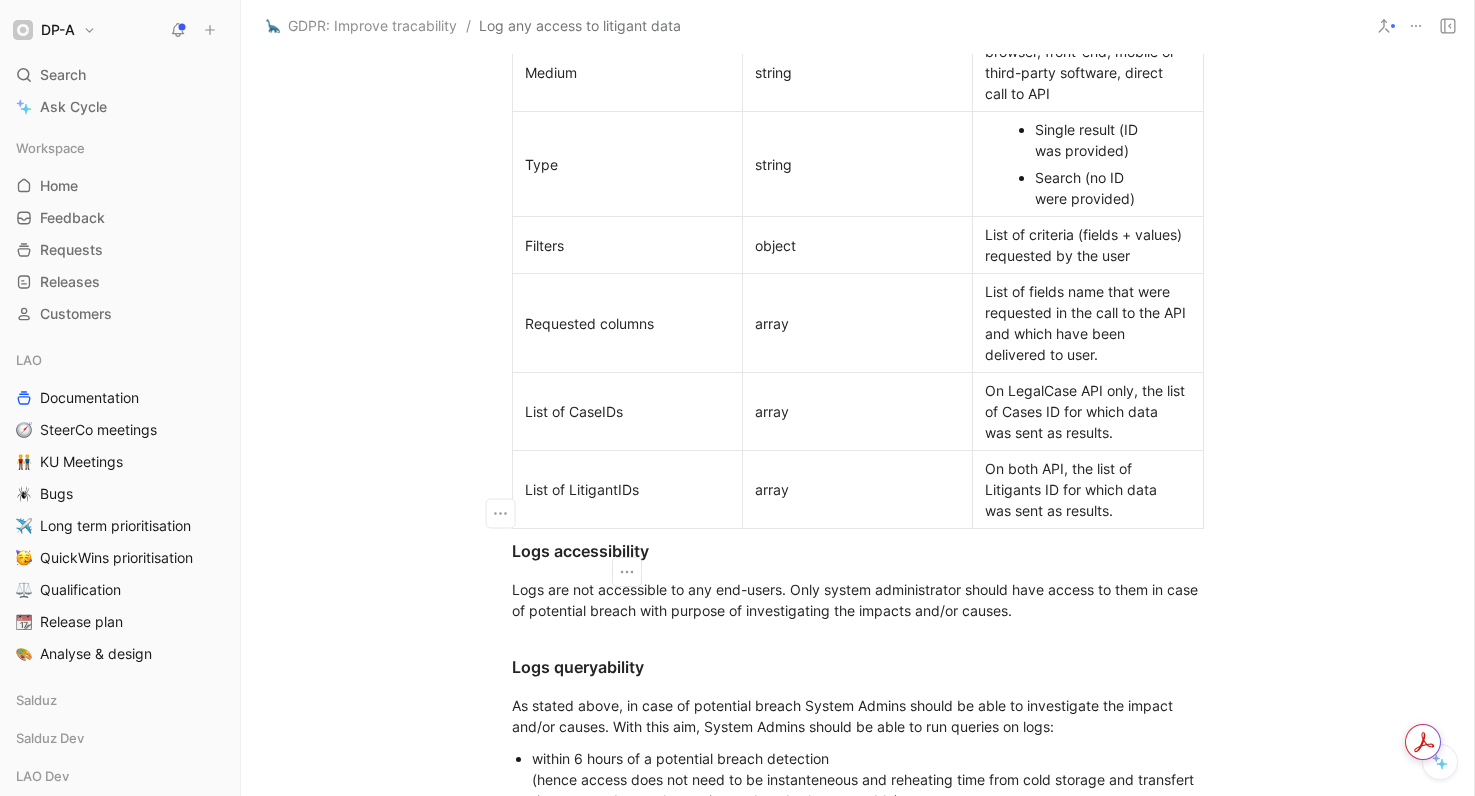 click on "List of LitigantIDs" at bounding box center [627, 489] 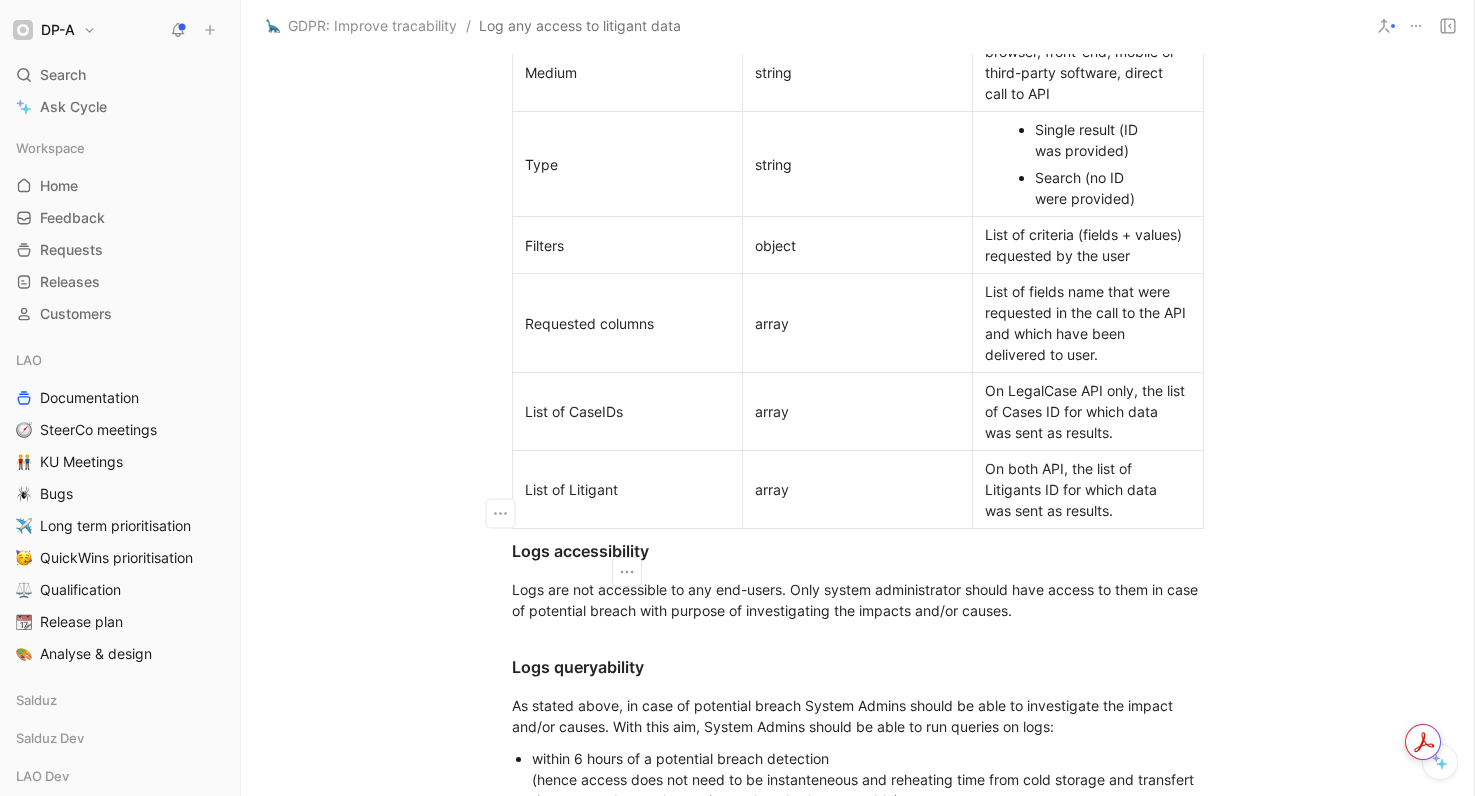 click on "List of CaseIDs" at bounding box center [627, 411] 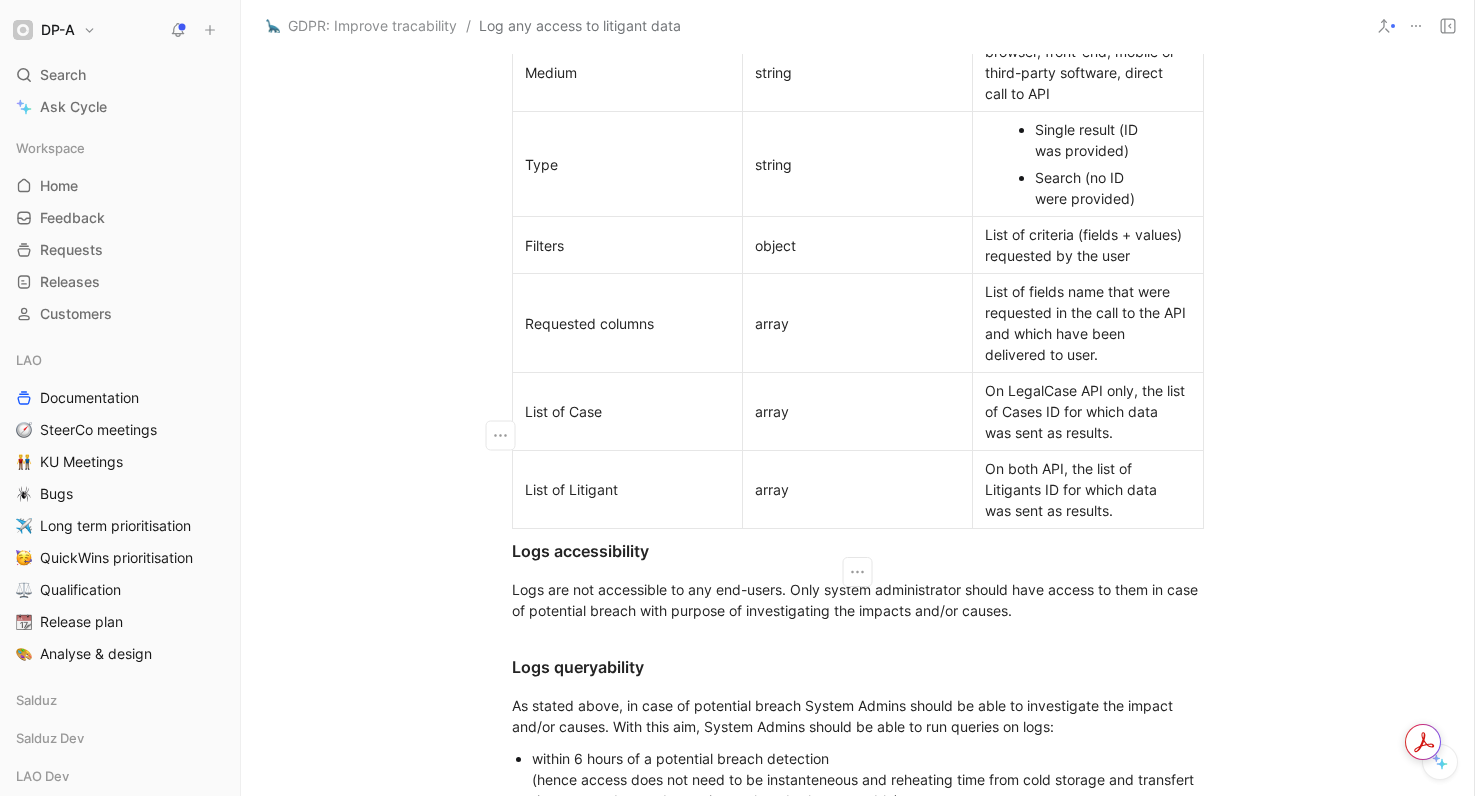 click on "array" at bounding box center [857, 411] 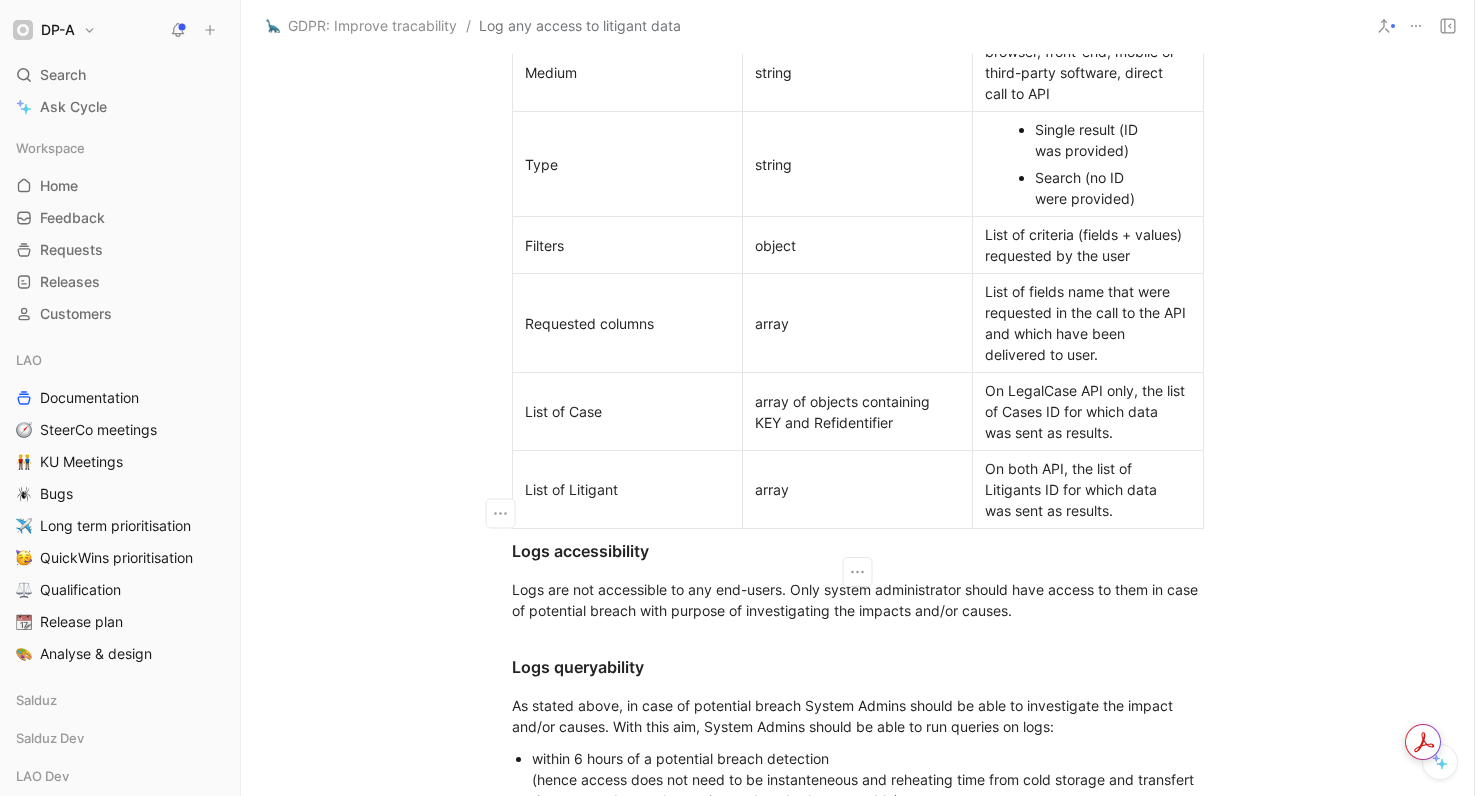 click on "array" at bounding box center (857, 489) 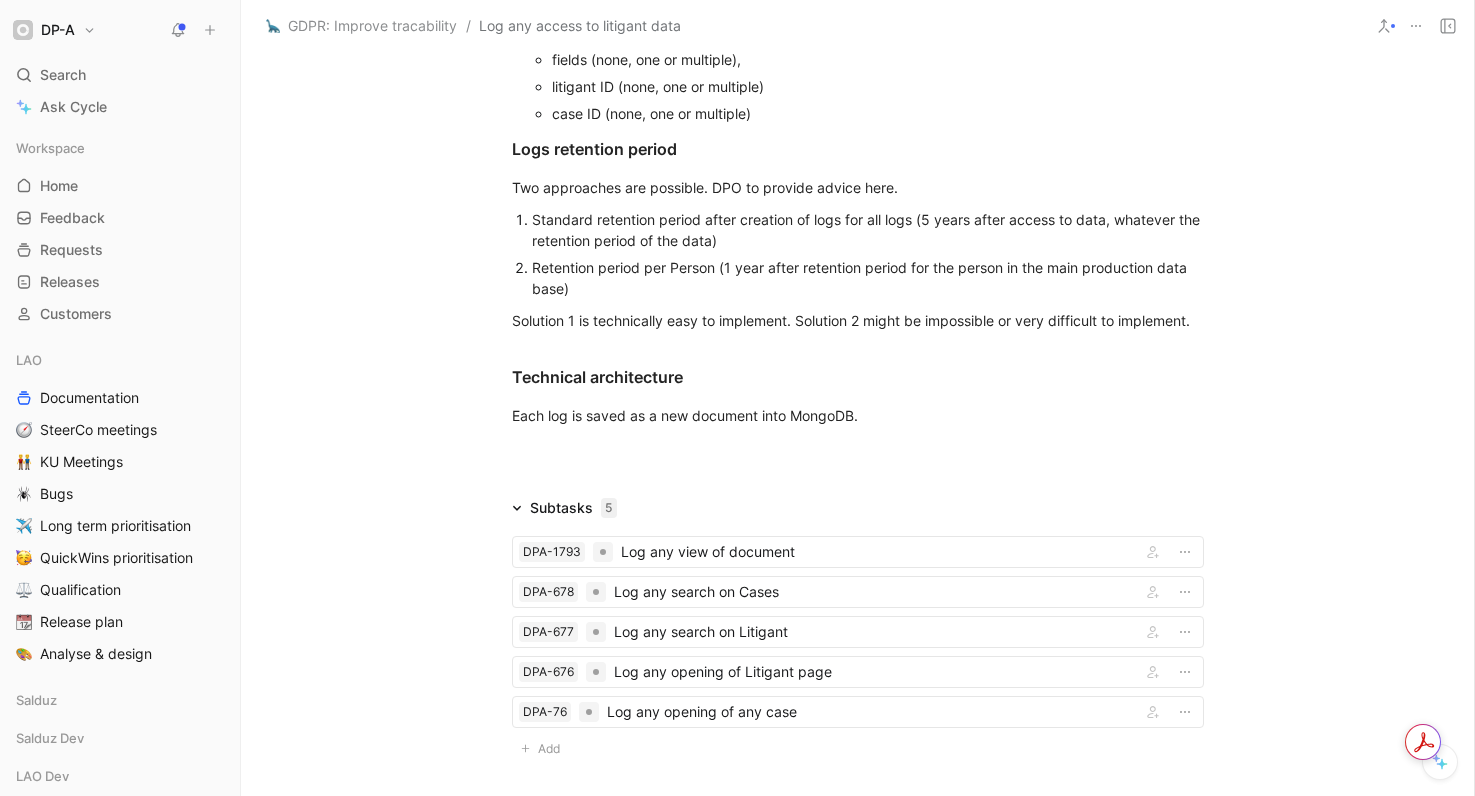 scroll, scrollTop: 2804, scrollLeft: 0, axis: vertical 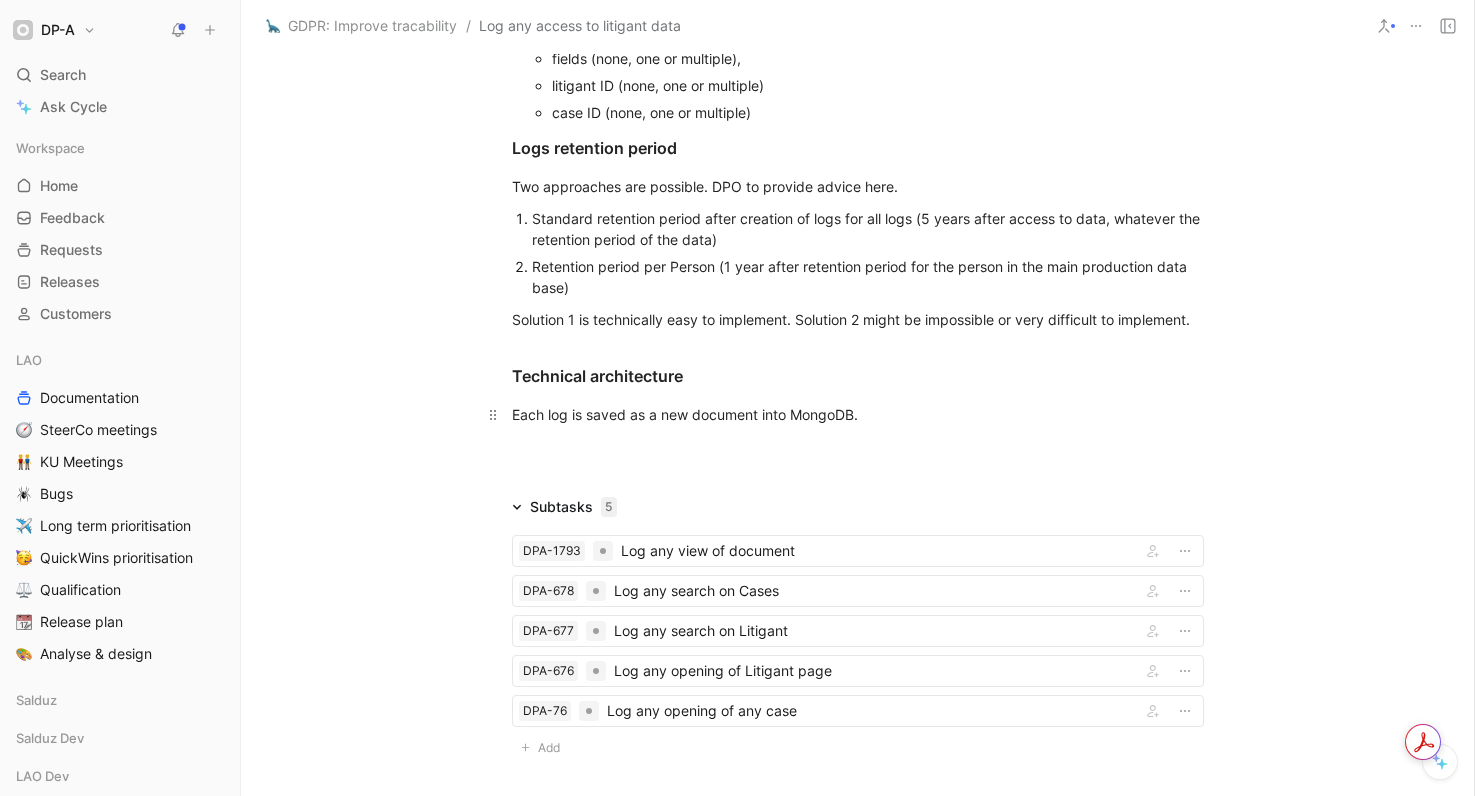 click on "Each log is saved as a new document into MongoDB." at bounding box center (858, 414) 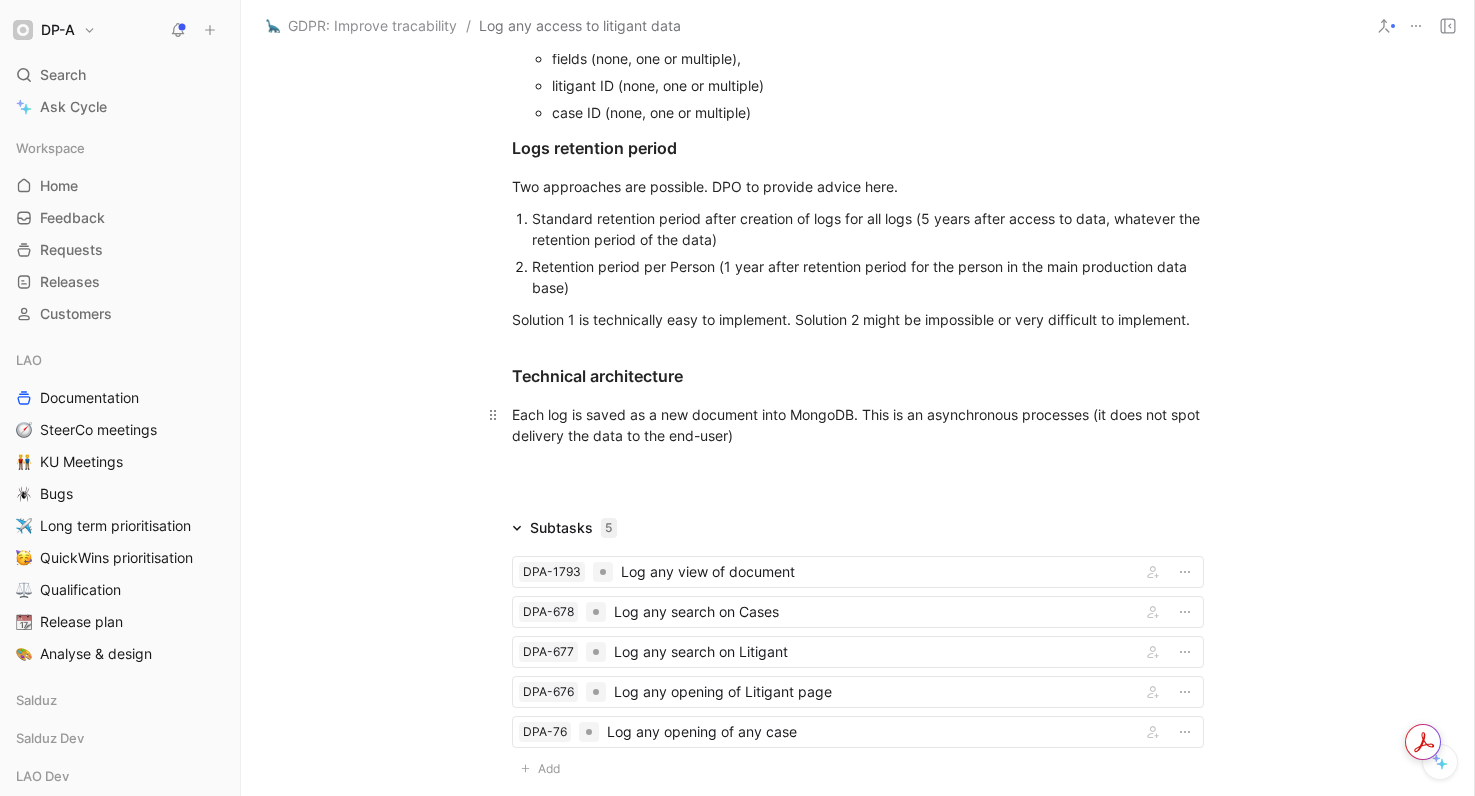 click on "Each log is saved as a new document into MongoDB. This is an asynchronous processes (it does not spot delivery the data to the end-user)" at bounding box center [858, 425] 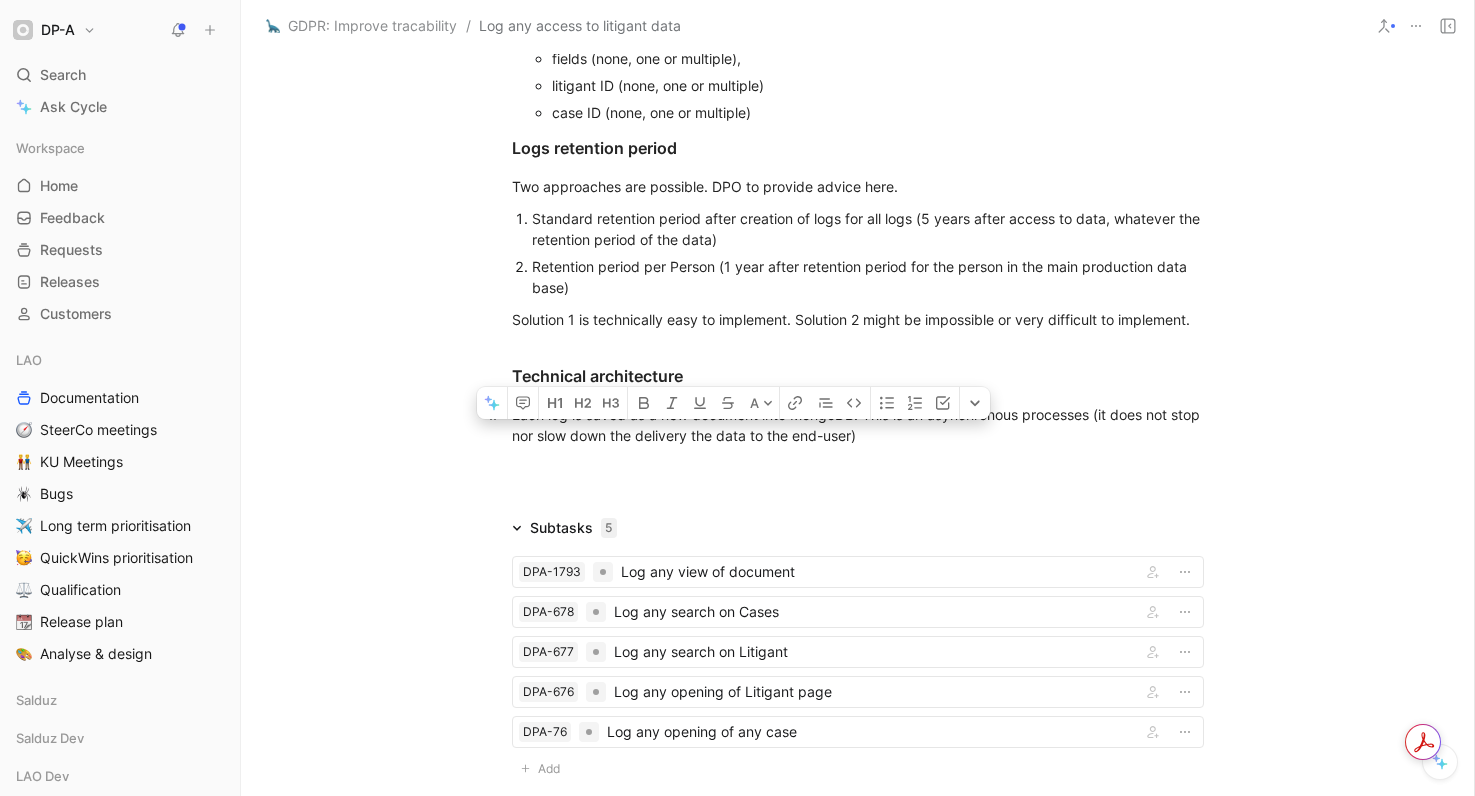 drag, startPoint x: 728, startPoint y: 459, endPoint x: 743, endPoint y: 461, distance: 15.132746 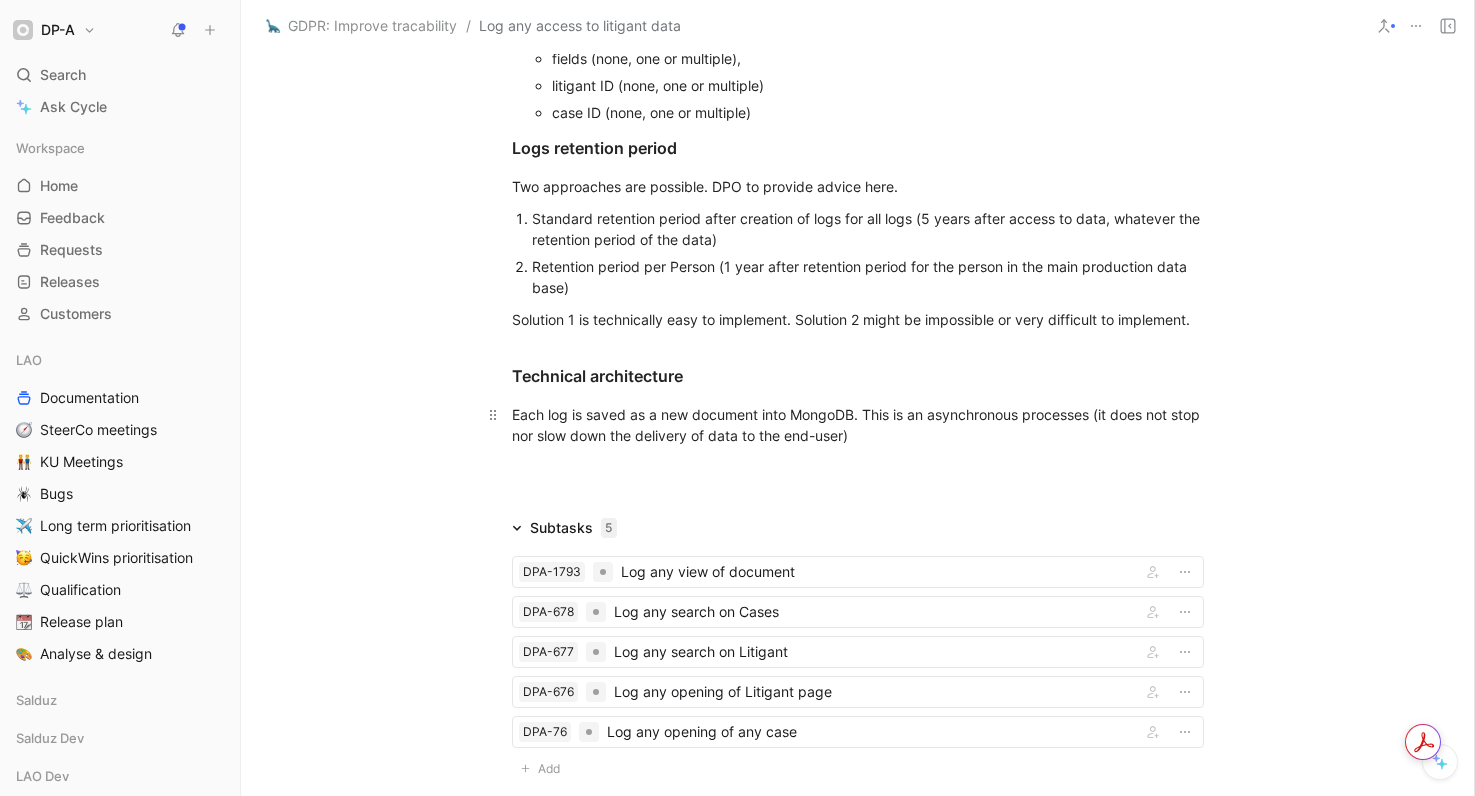click on "Each log is saved as a new document into MongoDB. This is an asynchronous processes (it does not stop nor slow down the delivery of data to the end-user)" at bounding box center (858, 425) 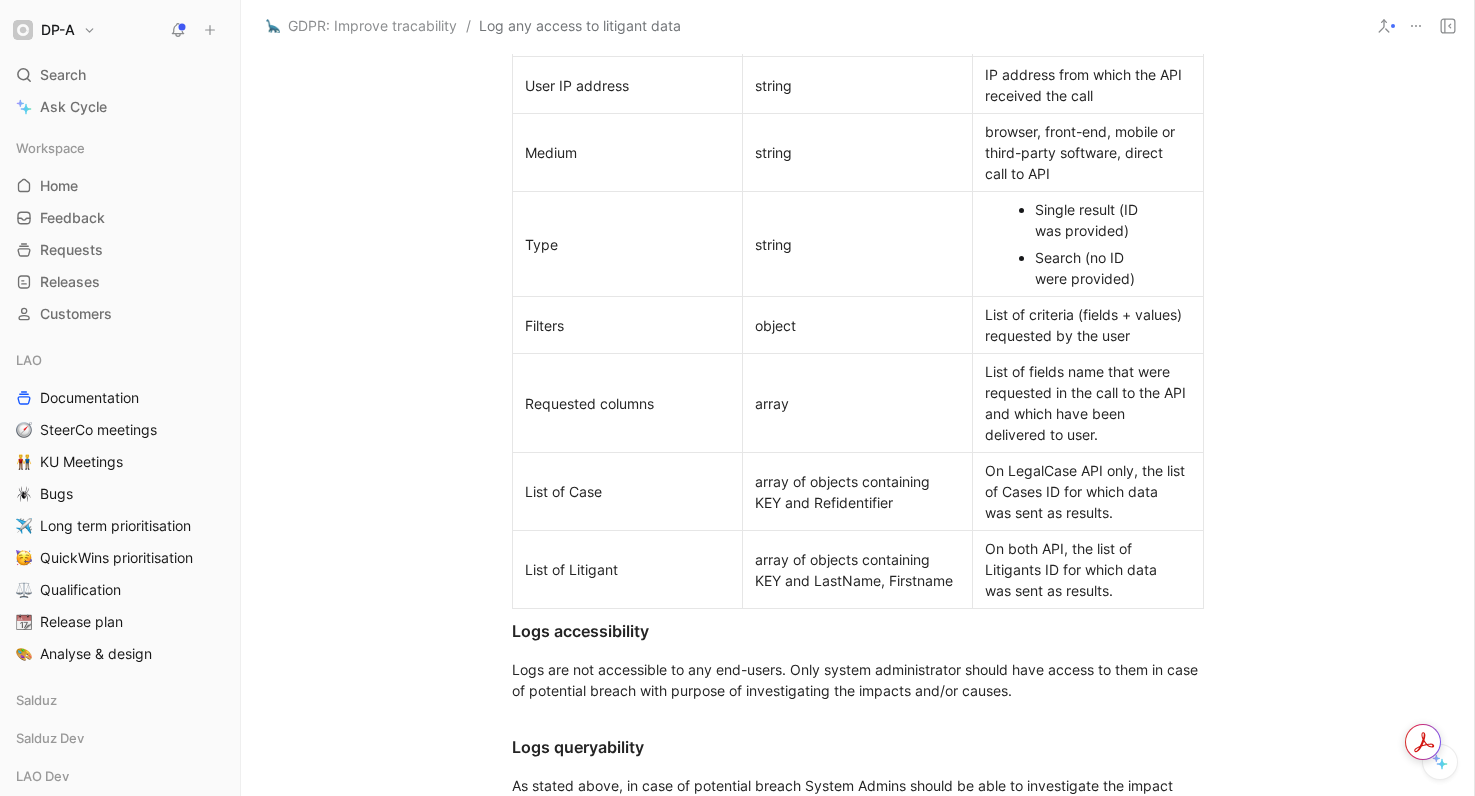 scroll, scrollTop: 1780, scrollLeft: 0, axis: vertical 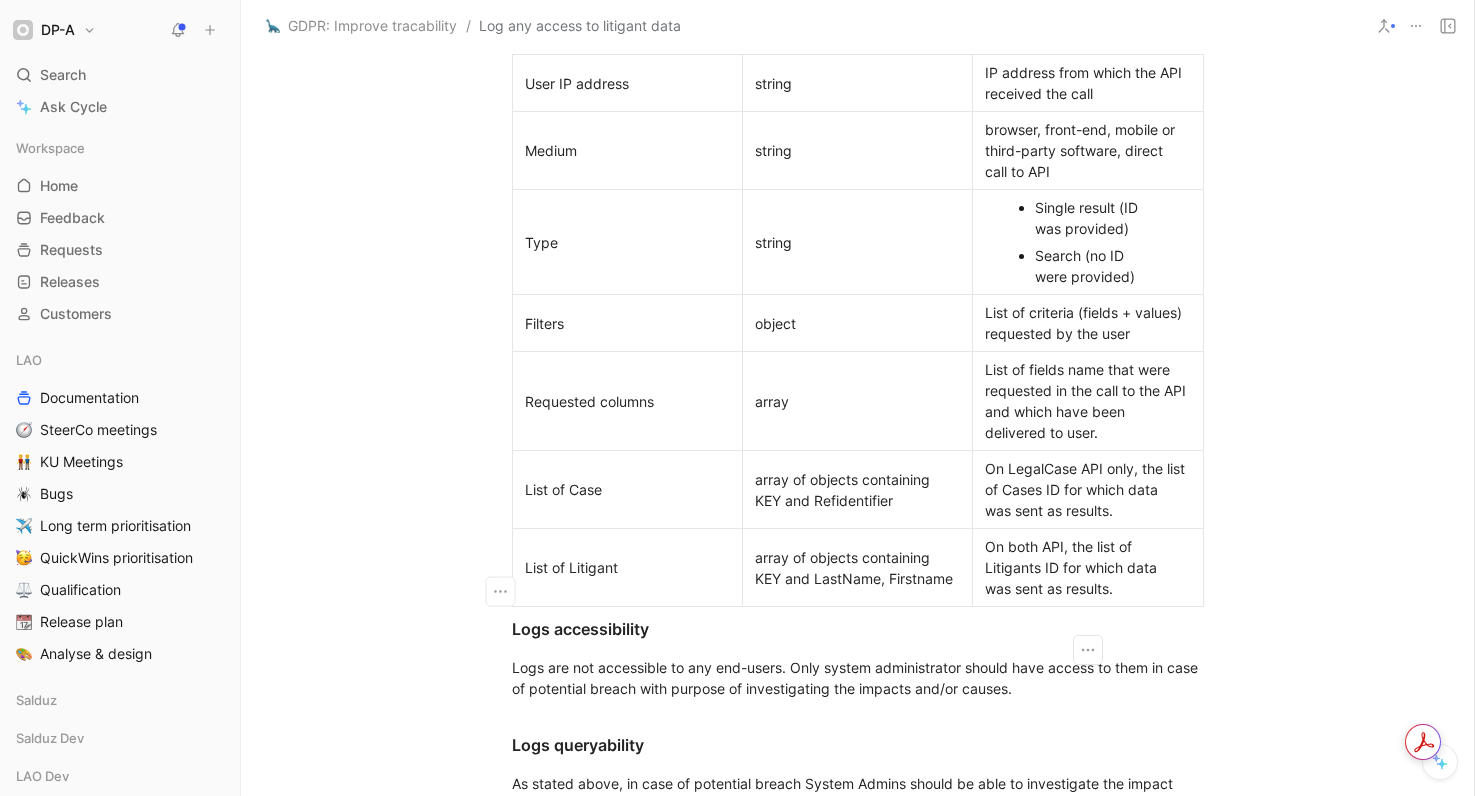 click on "On both API, the list of Litigants ID for which data was sent as results." at bounding box center [1087, 567] 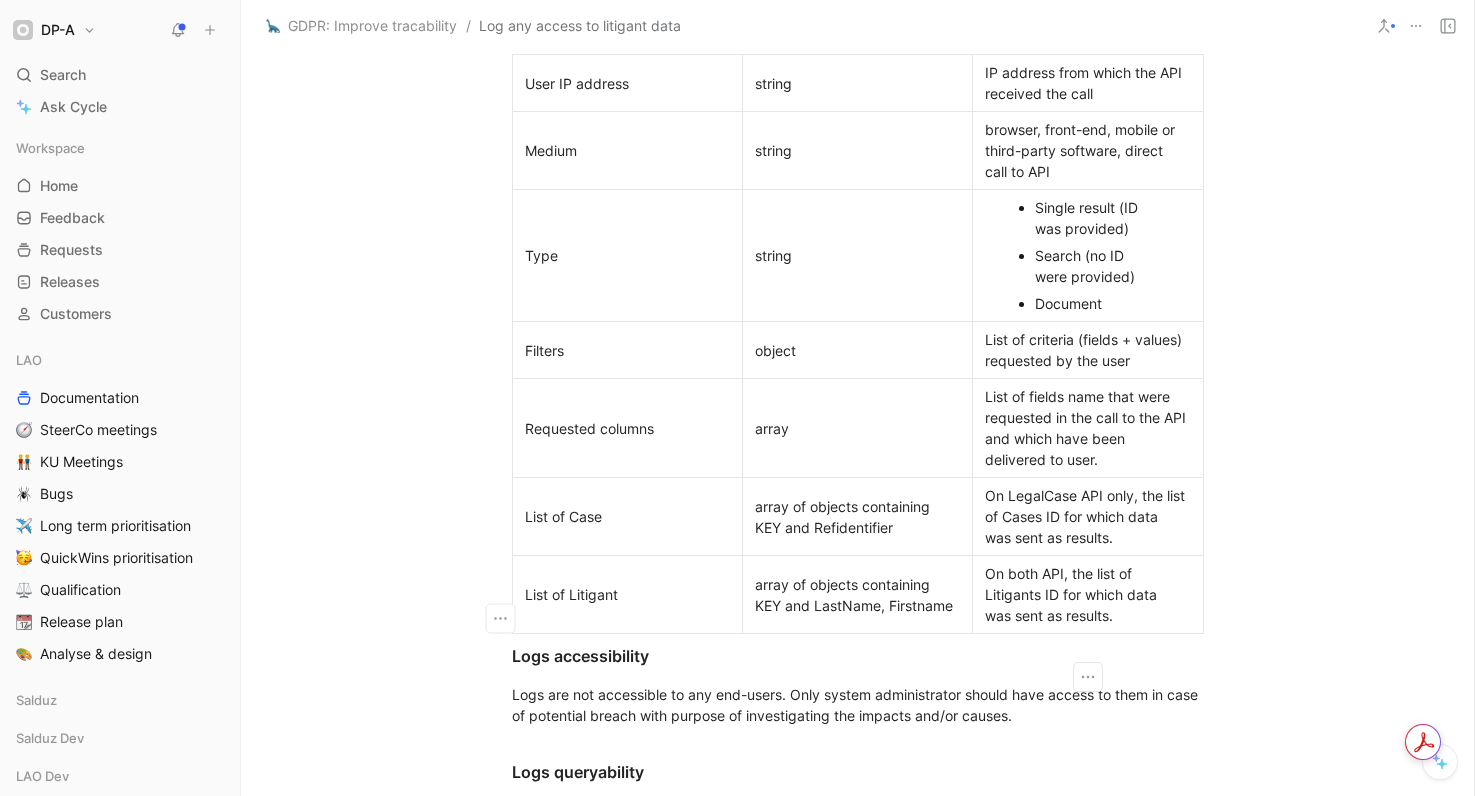 click on "On both API, the list of Litigants ID for which data was sent as results." at bounding box center (1087, 594) 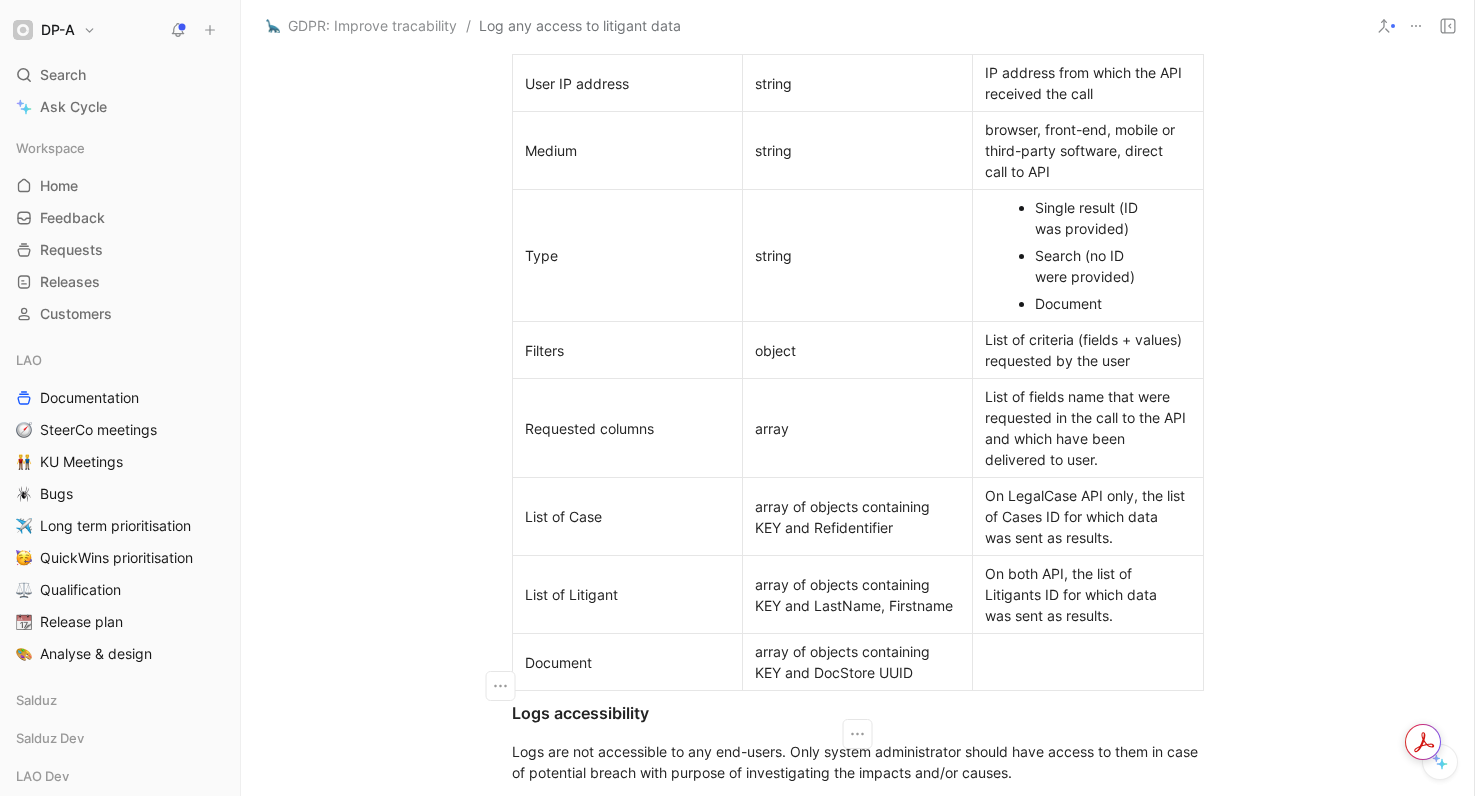 click on "array of objects containing KEY and DocStore UUID" at bounding box center (857, 662) 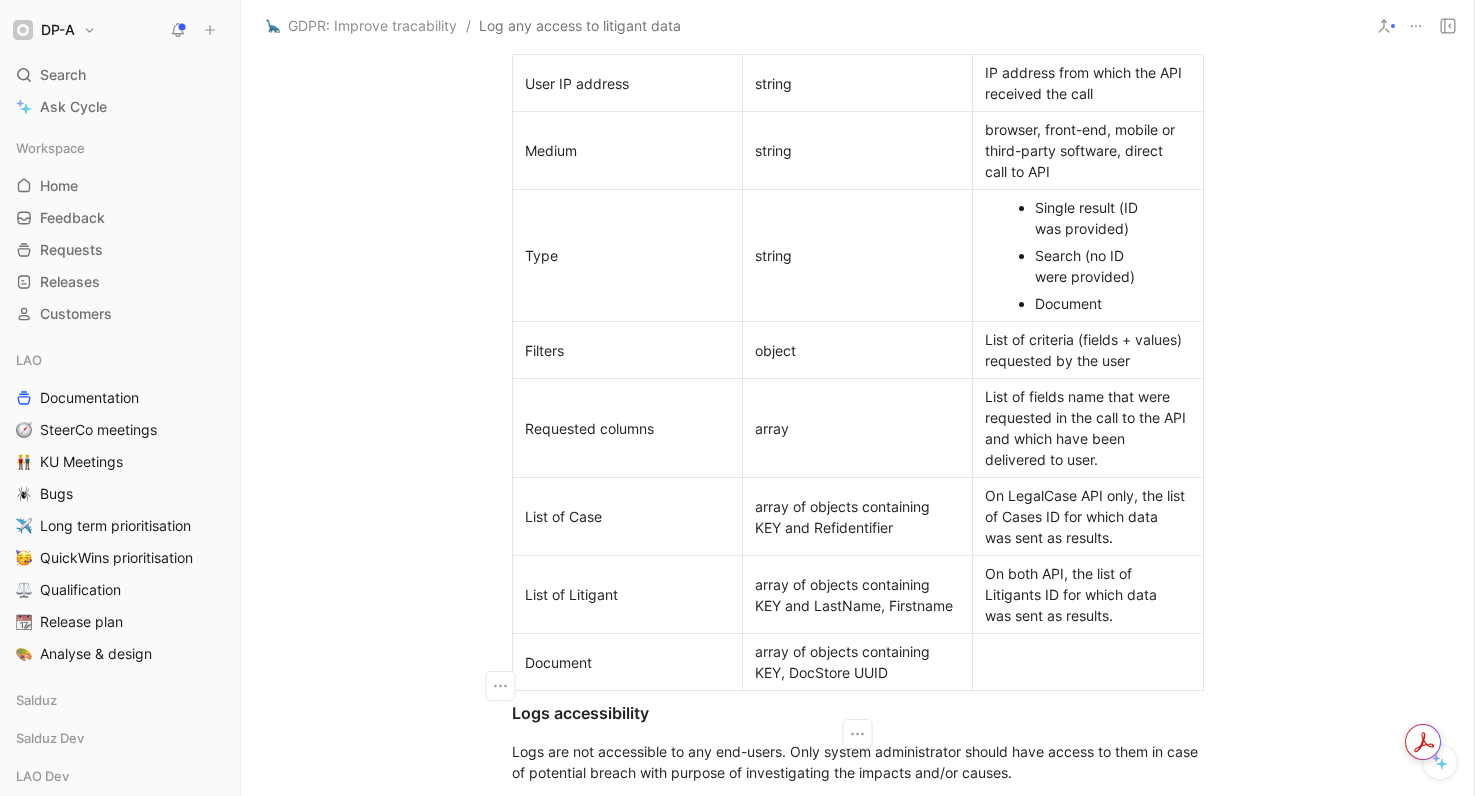 click on "array of objects containing KEY, DocStore UUID" at bounding box center [857, 662] 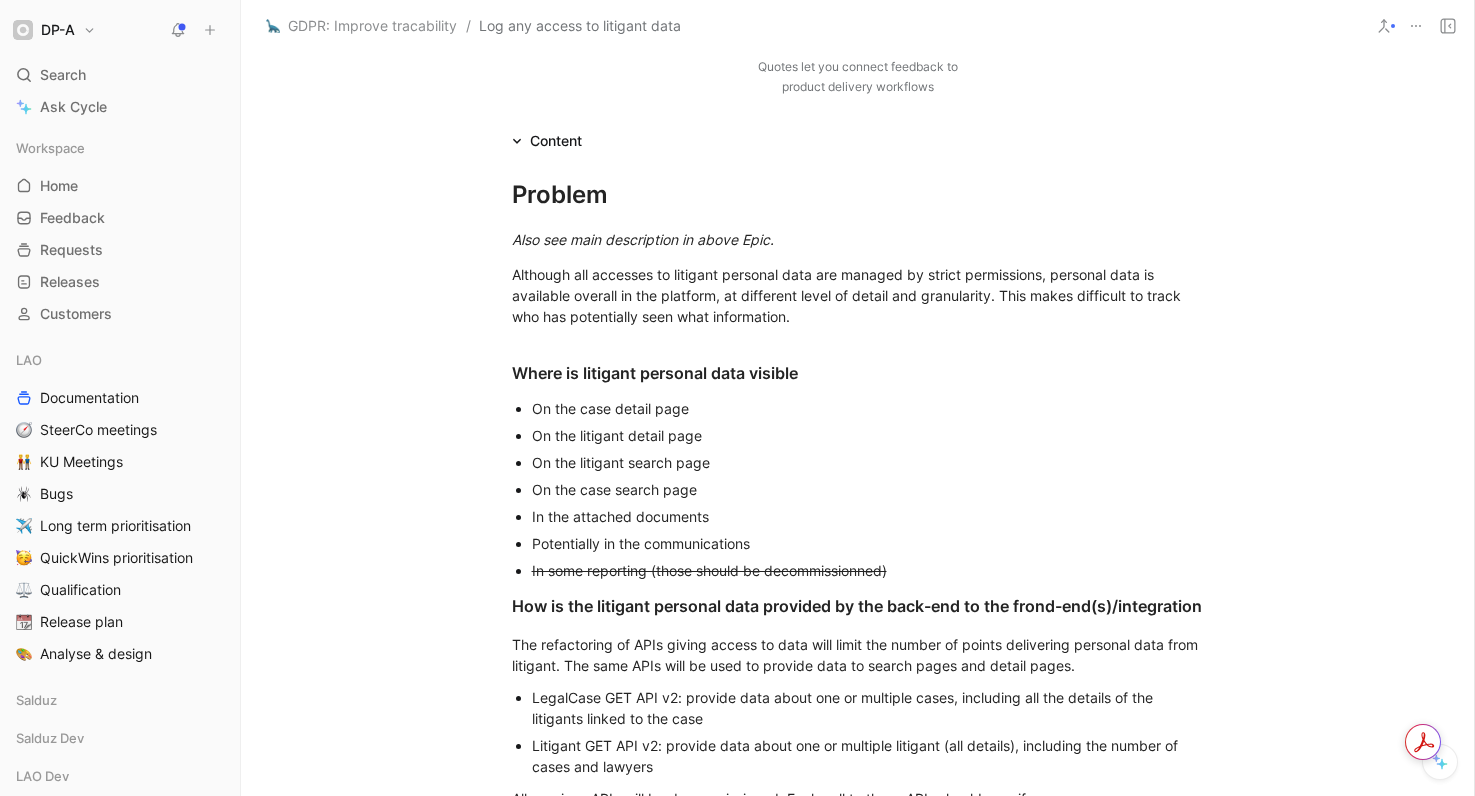 scroll, scrollTop: 0, scrollLeft: 0, axis: both 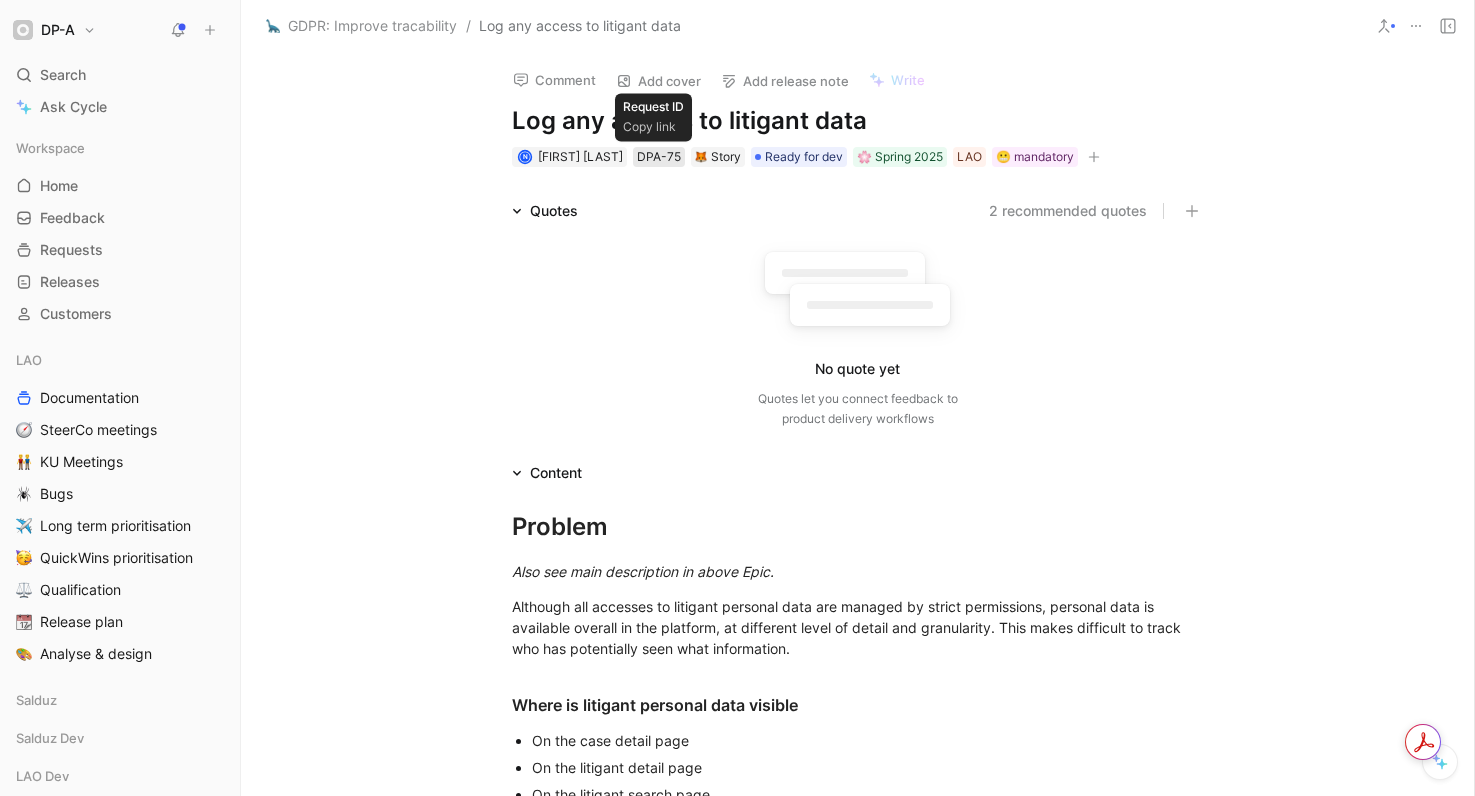 click on "DPA-75" at bounding box center (659, 157) 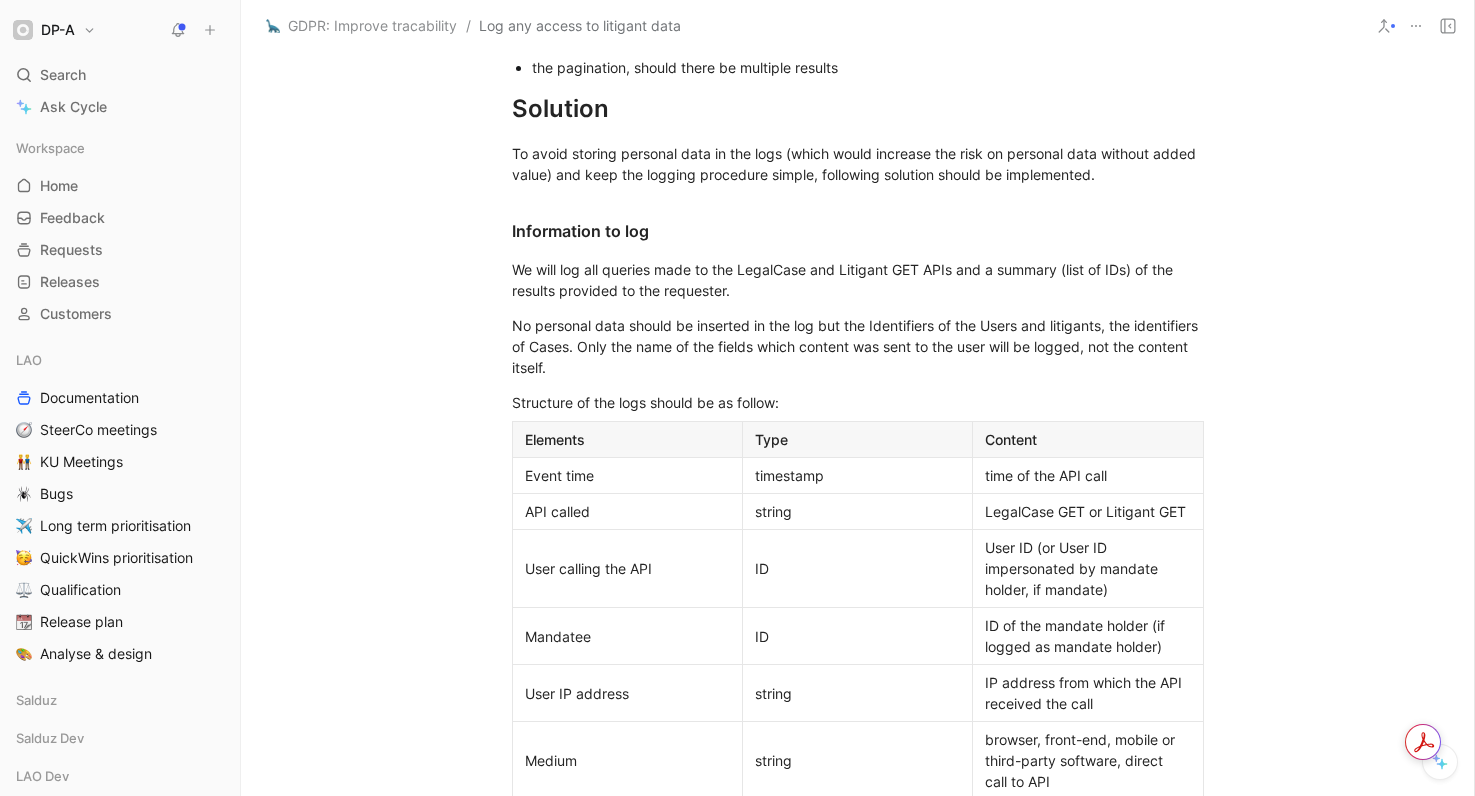 scroll, scrollTop: 1266, scrollLeft: 0, axis: vertical 